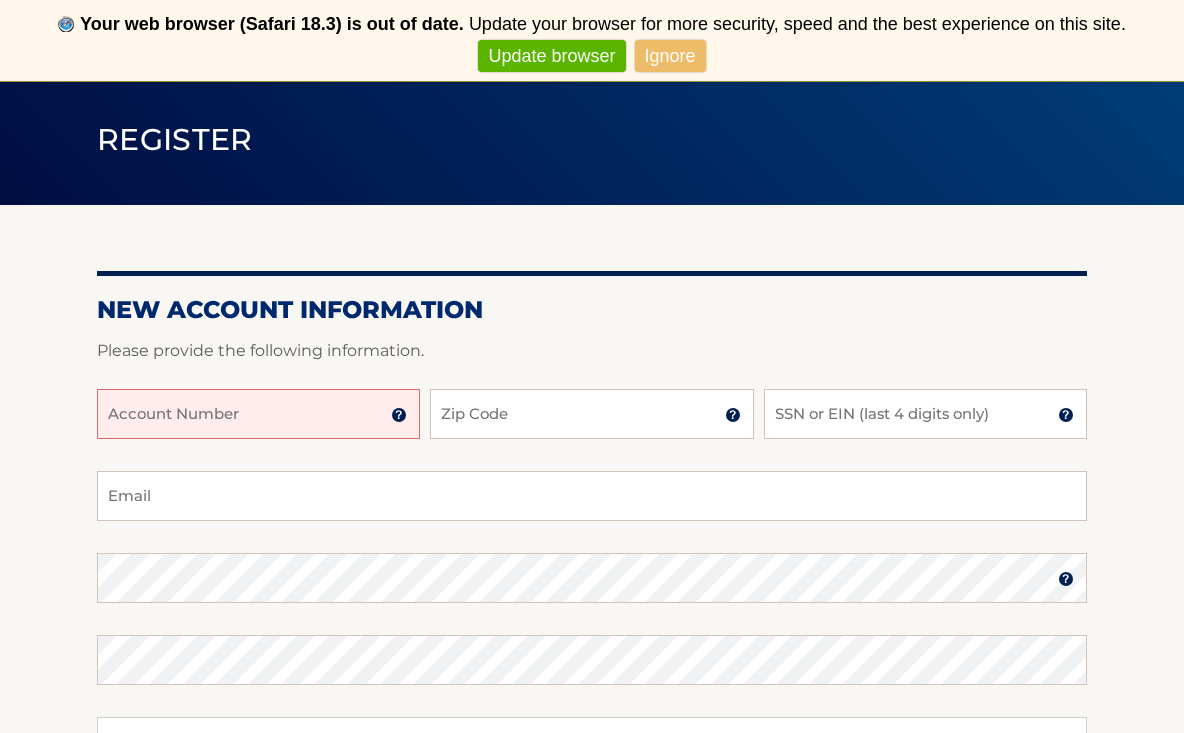 scroll, scrollTop: 126, scrollLeft: 0, axis: vertical 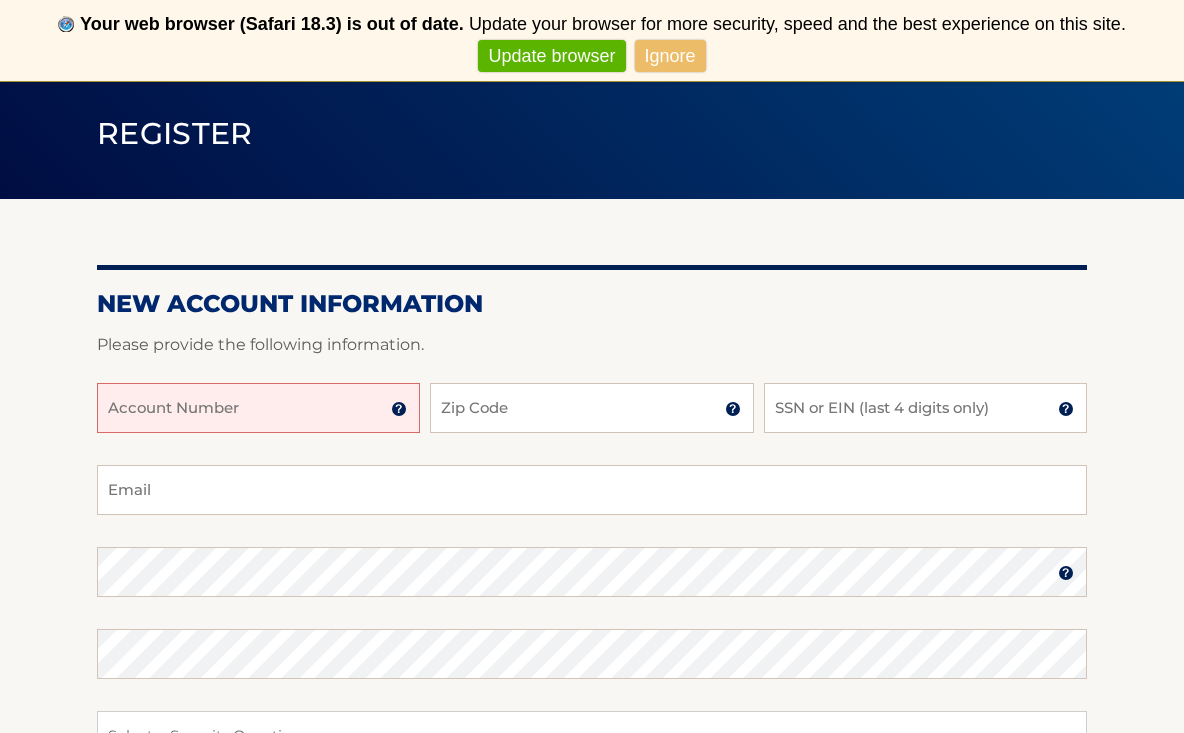 click on "Account Number" at bounding box center (258, 408) 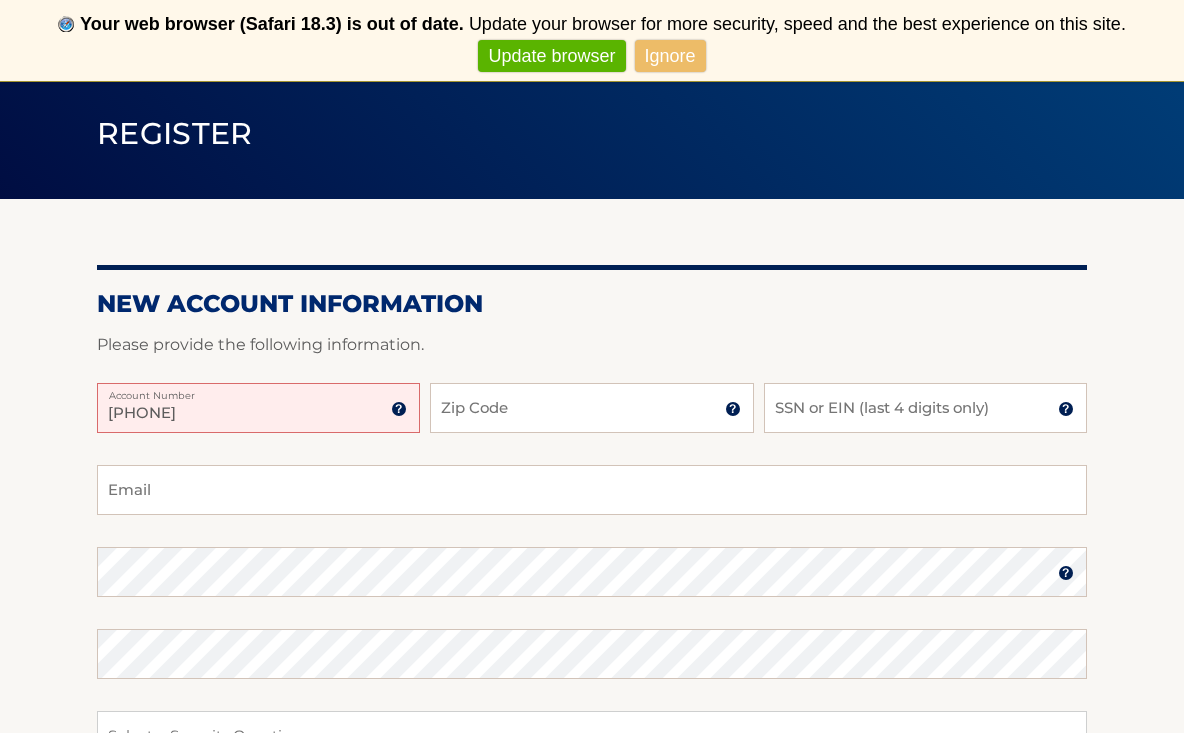 click on "444559777" at bounding box center (258, 408) 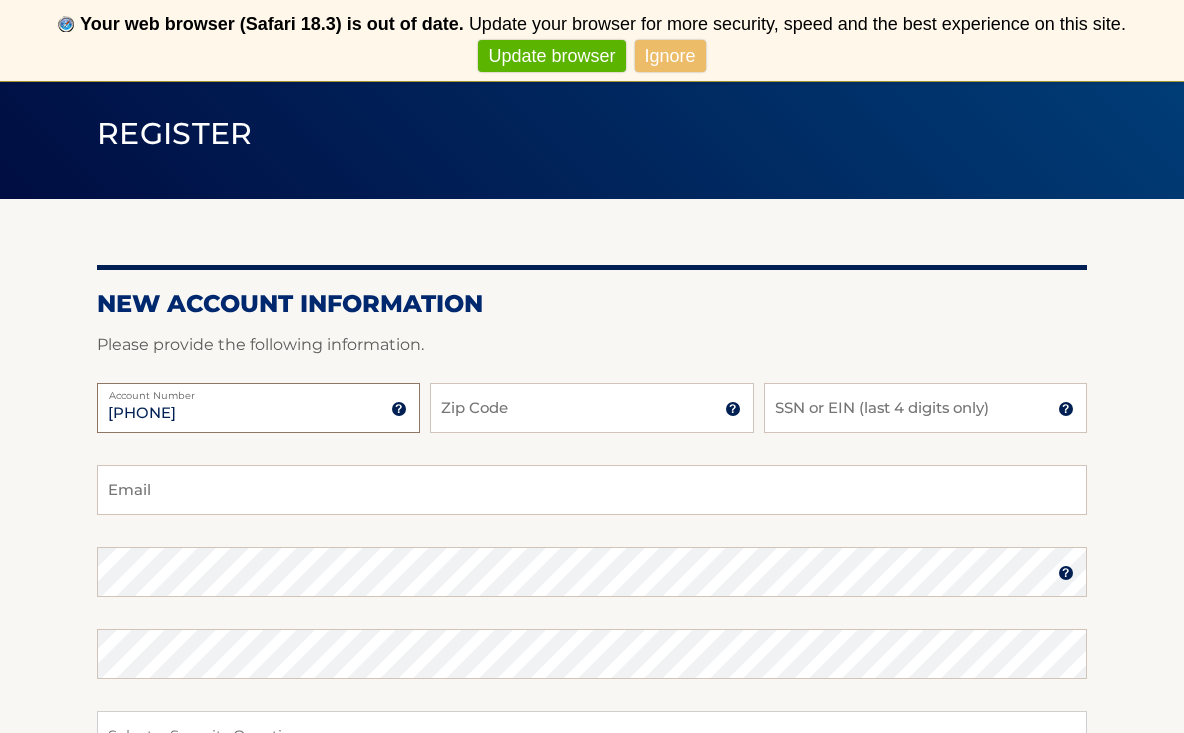 type on "44455970216" 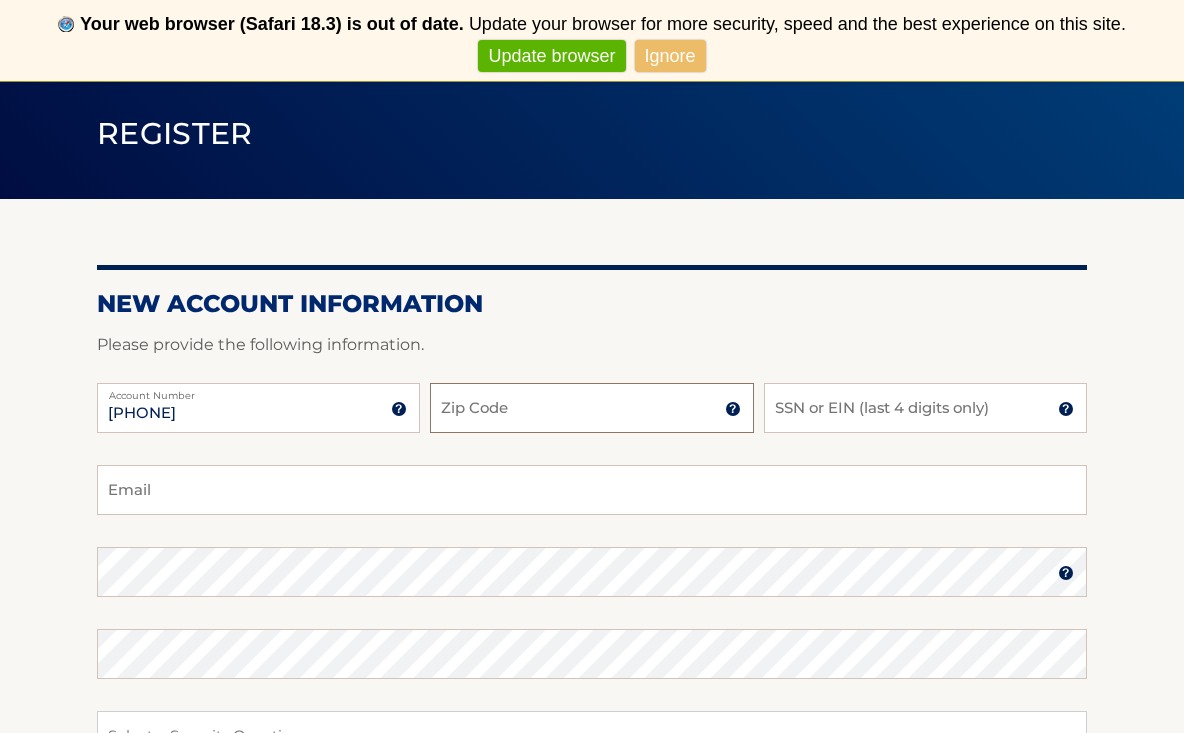 click on "Zip Code" at bounding box center [591, 408] 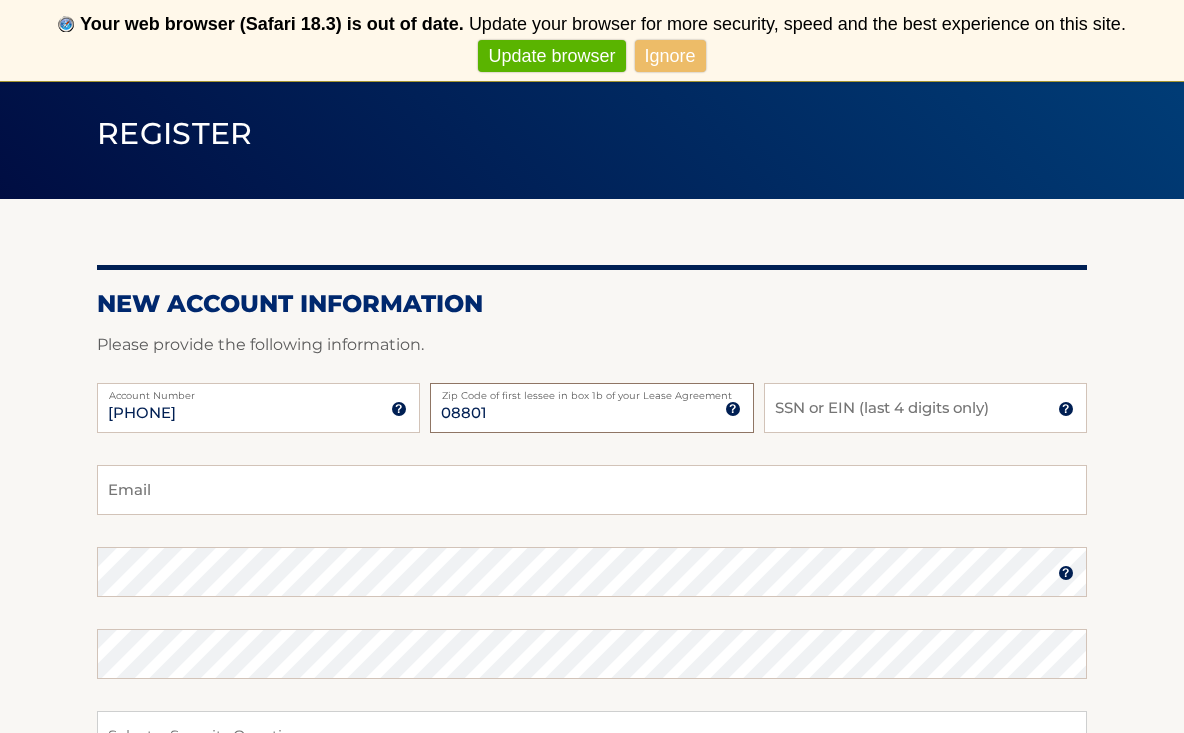 type on "08801" 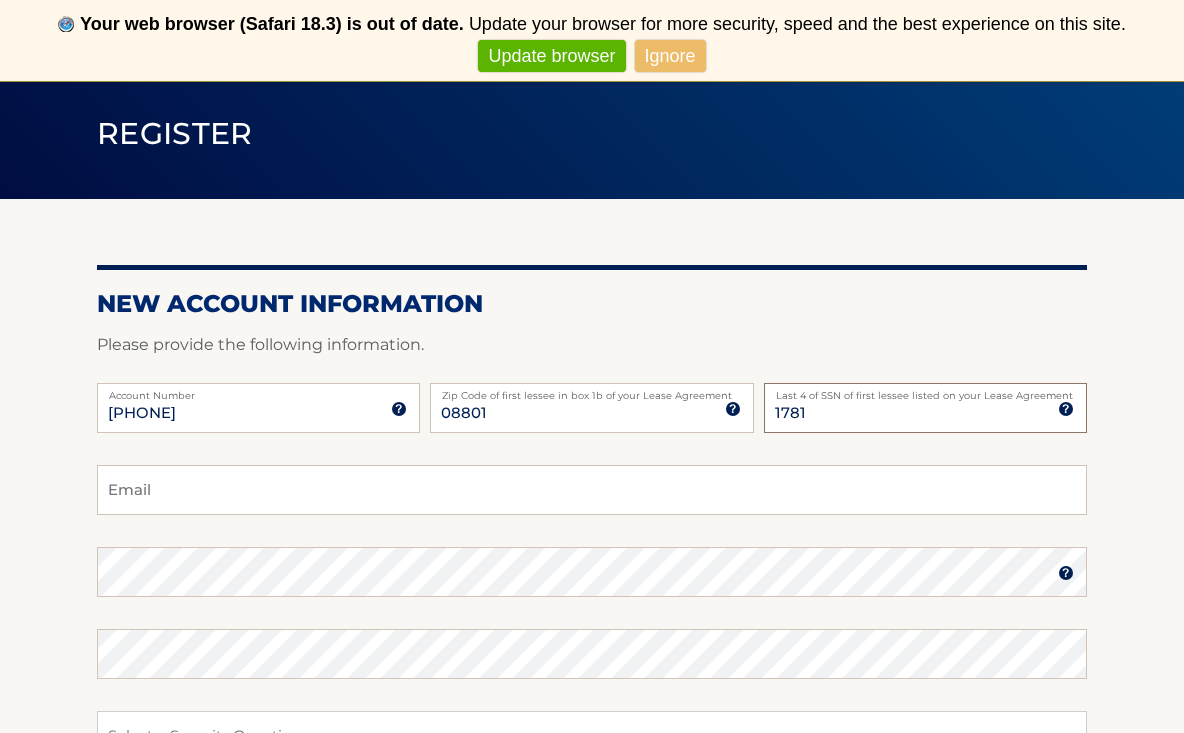 type on "1781" 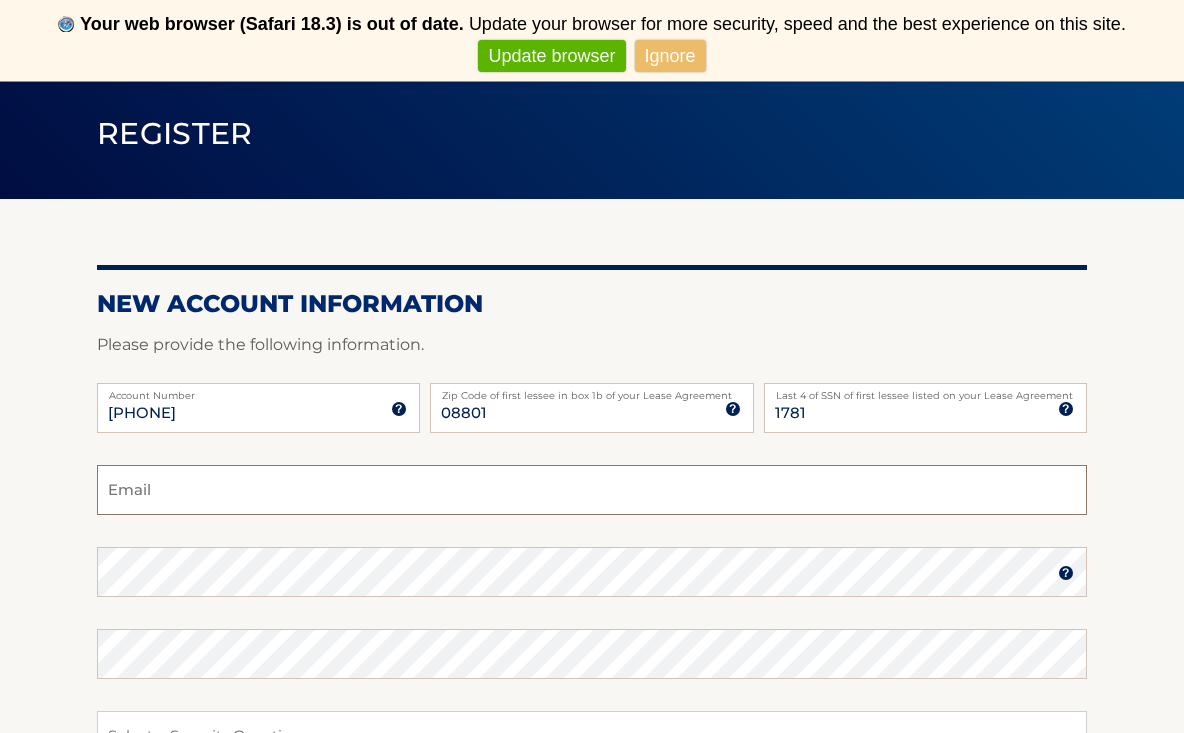 type on "davidkonta@gmail.com" 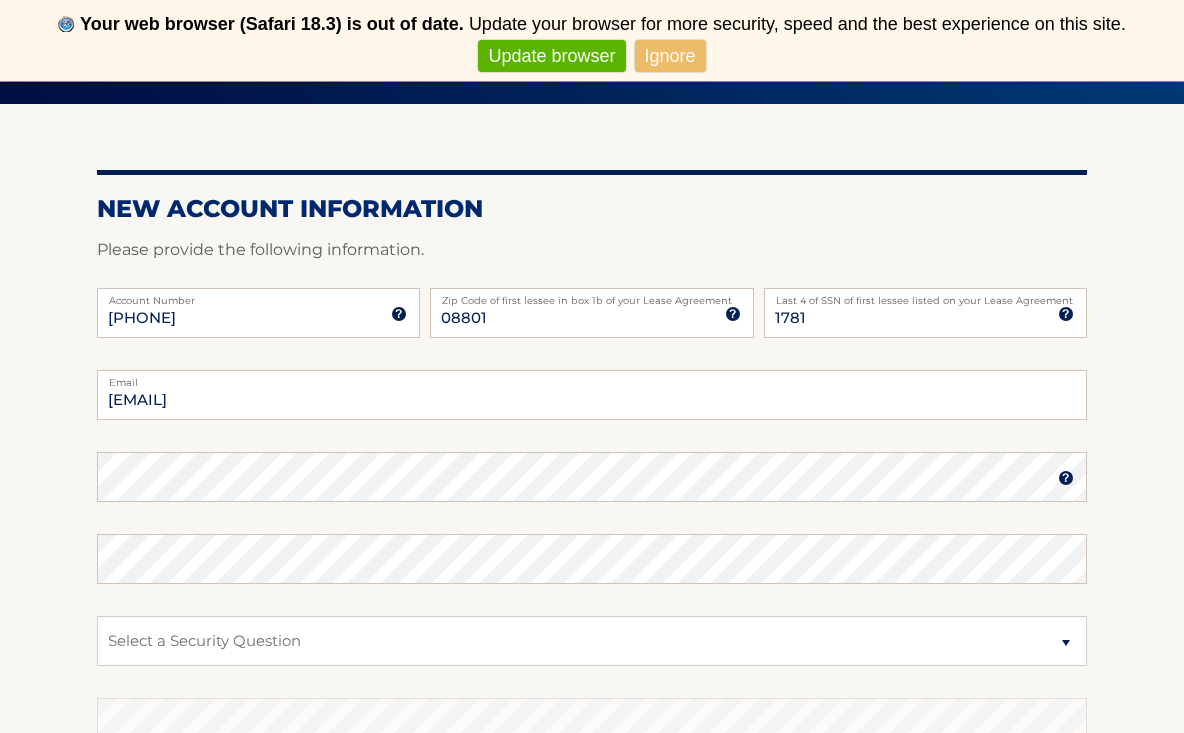scroll, scrollTop: 222, scrollLeft: 0, axis: vertical 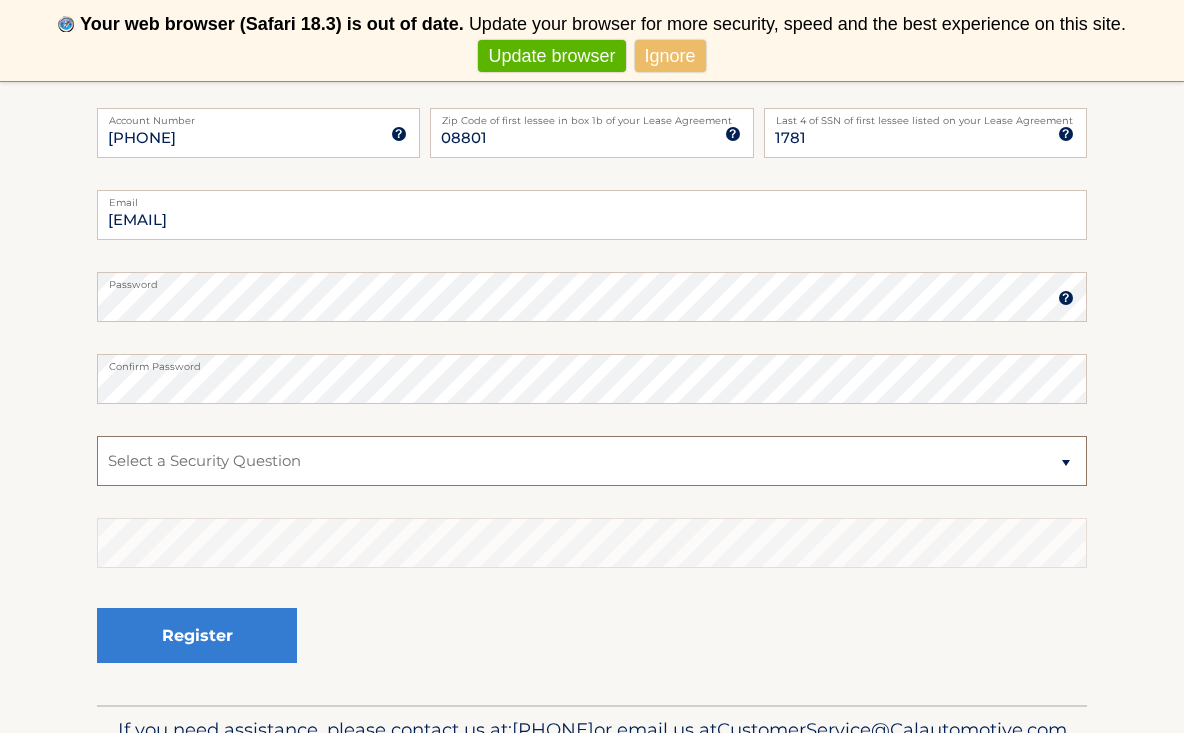 select on "2" 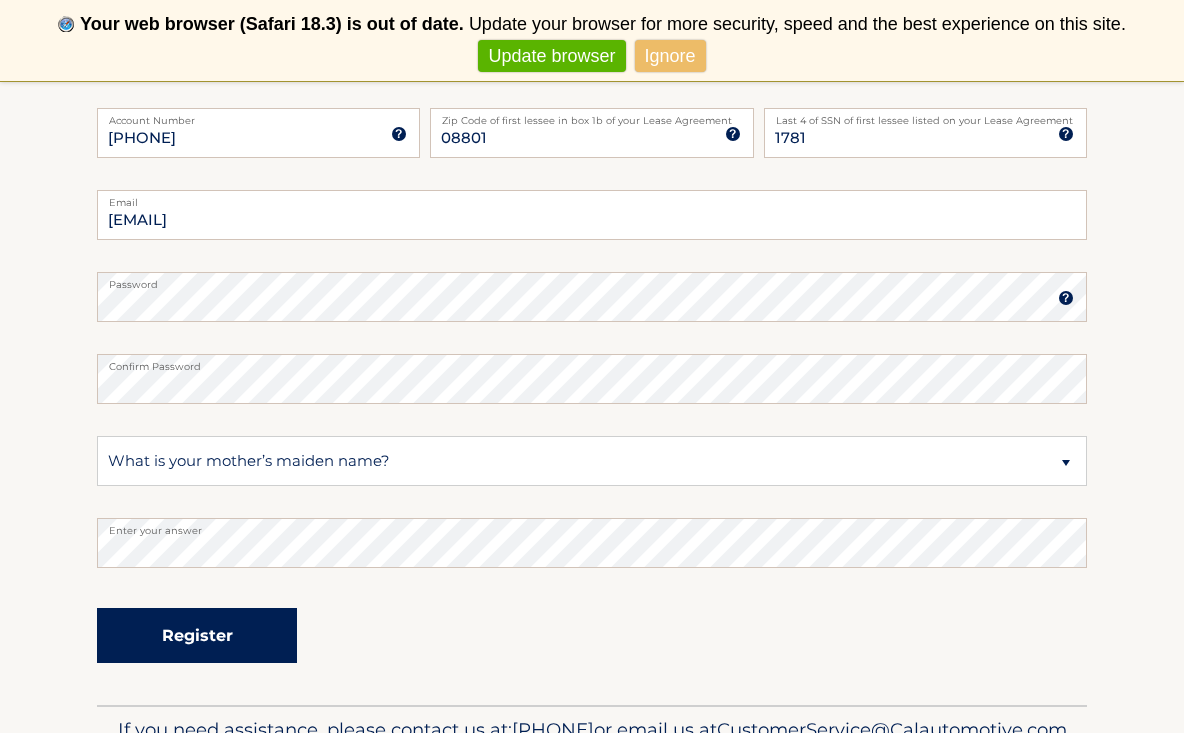 click on "Register" at bounding box center (197, 635) 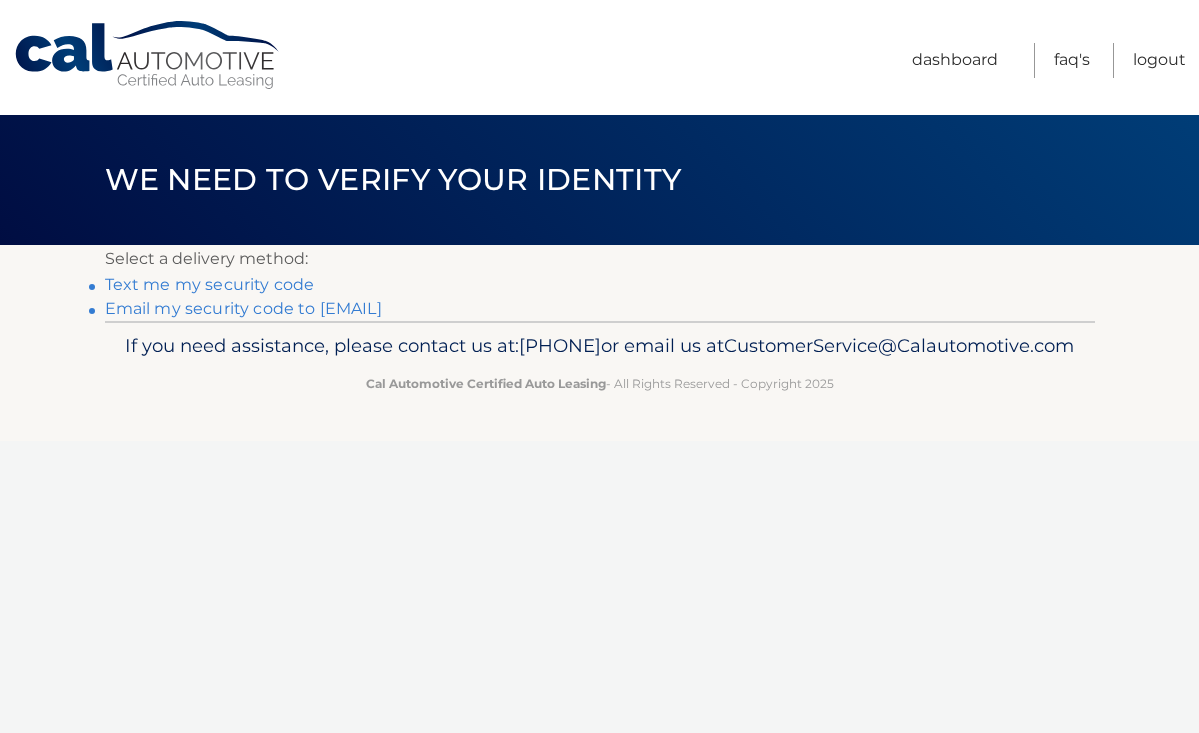scroll, scrollTop: 0, scrollLeft: 0, axis: both 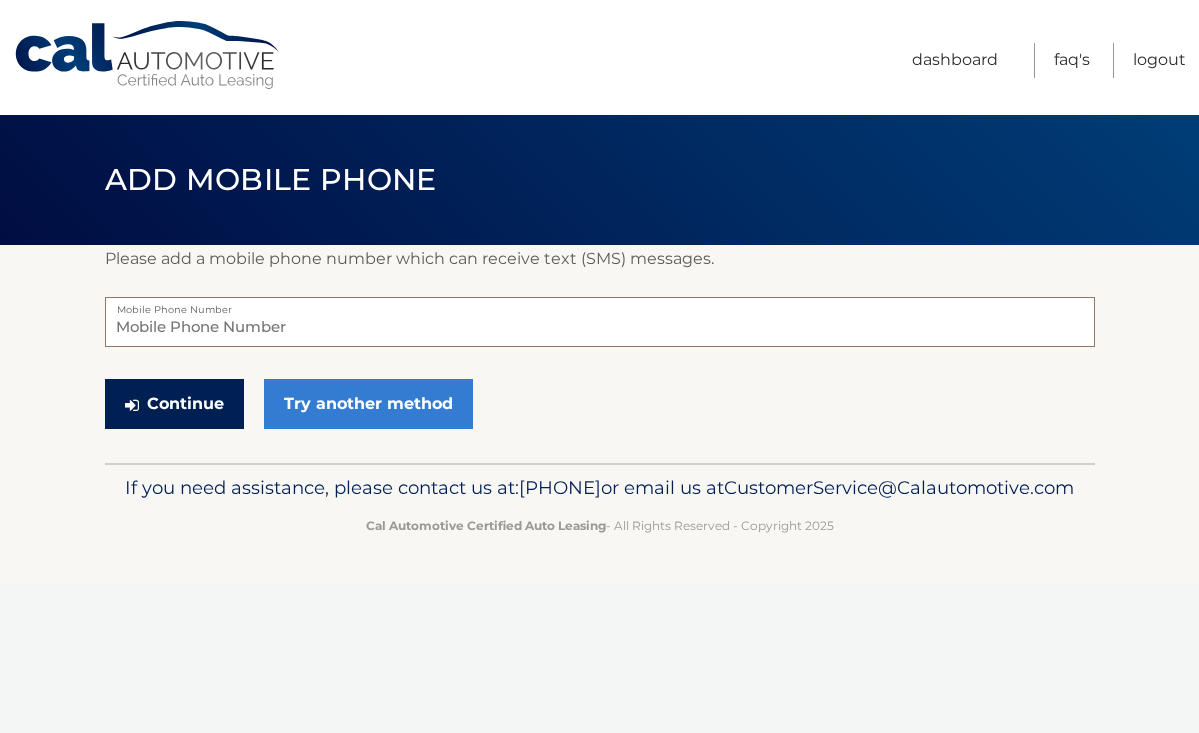 type on "6179741442" 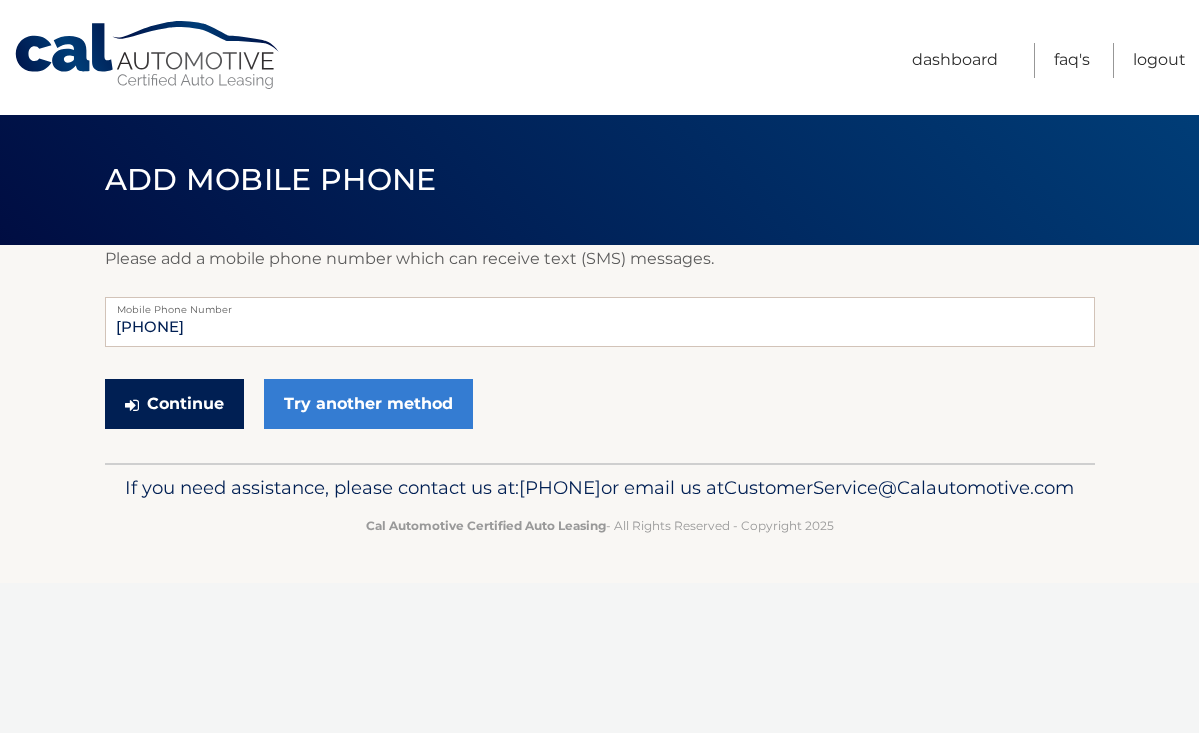 click on "Continue" at bounding box center (174, 404) 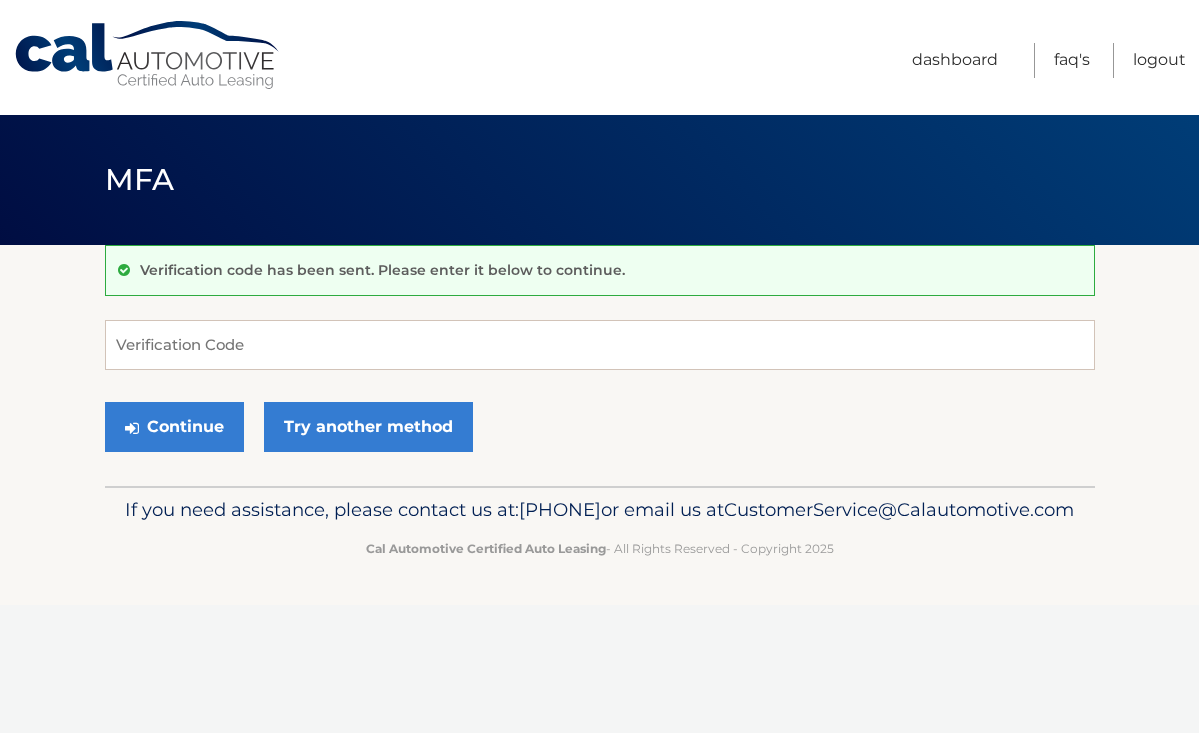 scroll, scrollTop: 0, scrollLeft: 0, axis: both 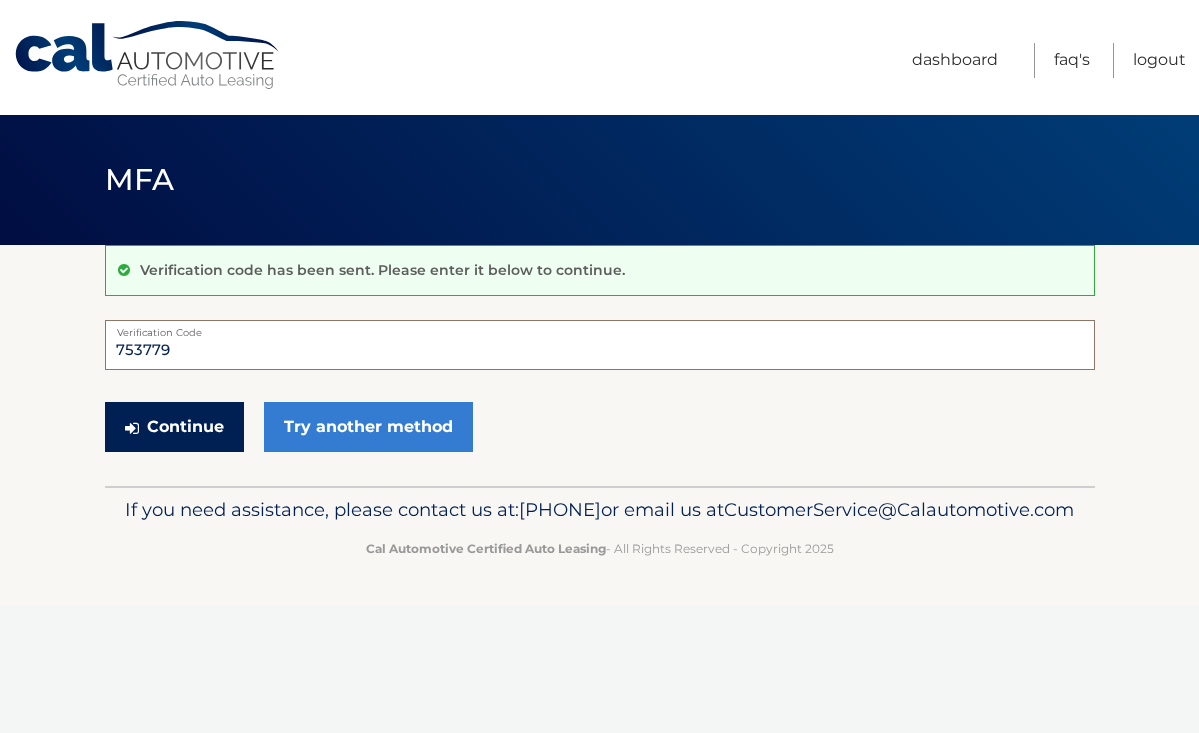 type on "753779" 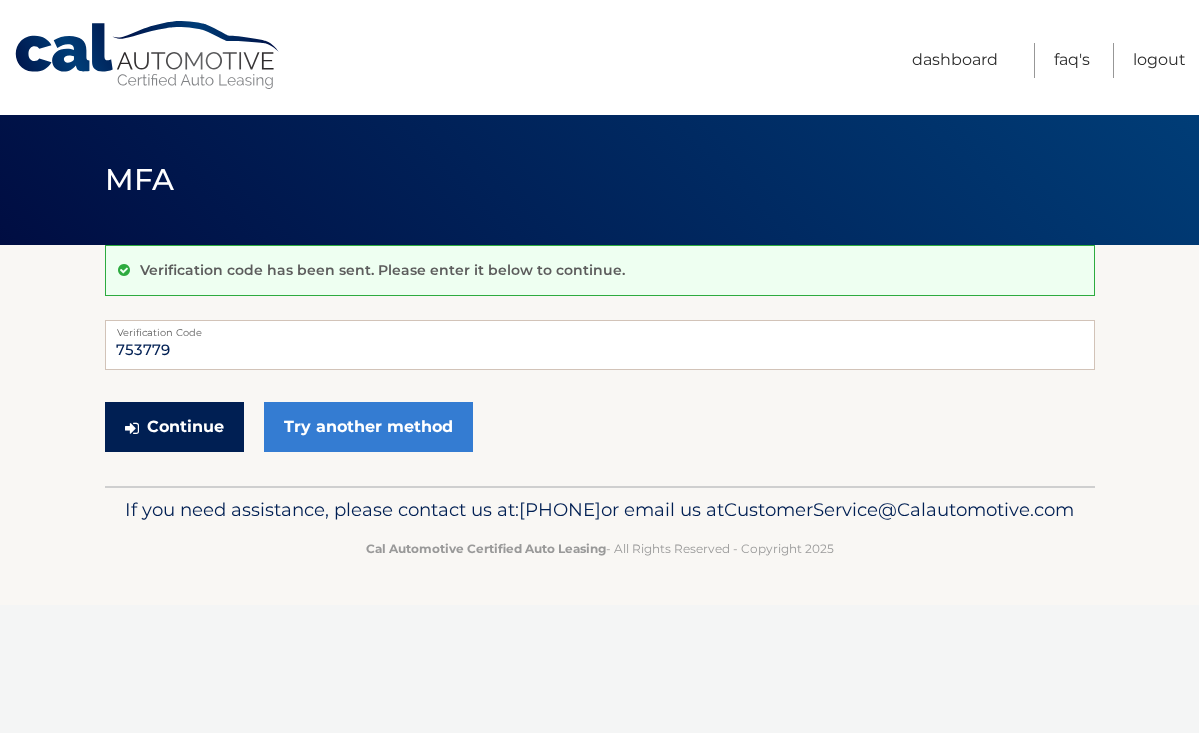 click on "Continue" at bounding box center [174, 427] 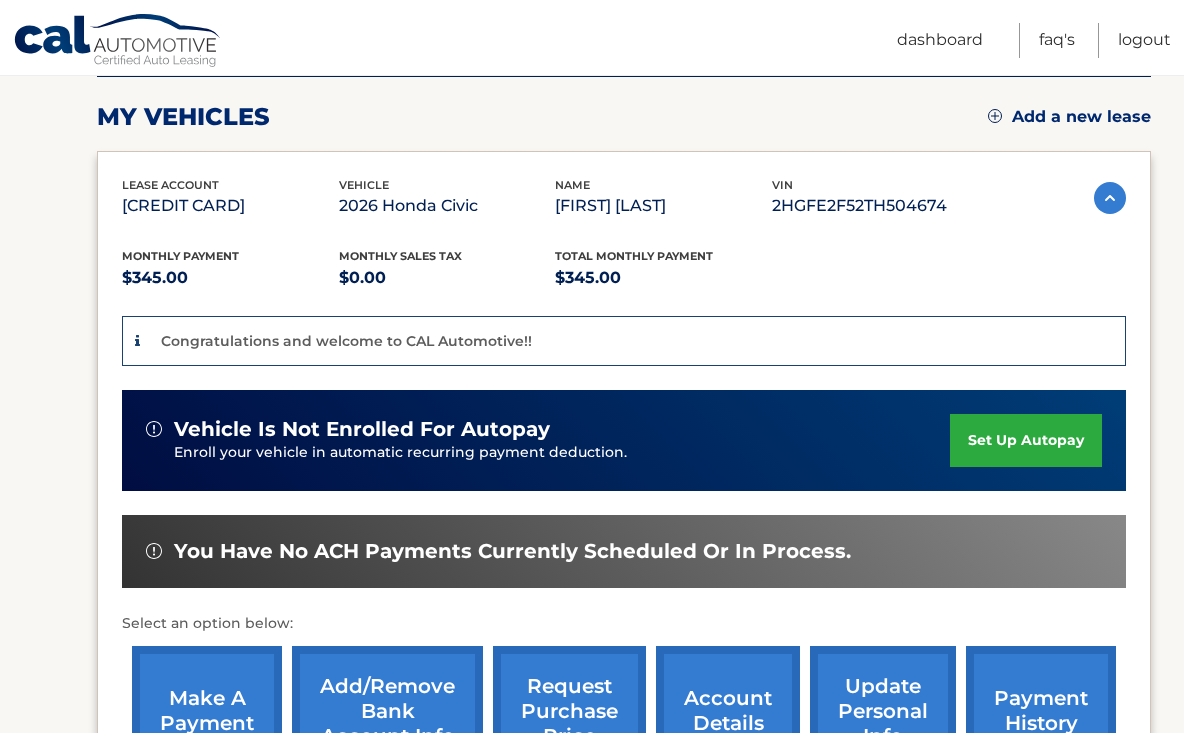 scroll, scrollTop: 264, scrollLeft: 0, axis: vertical 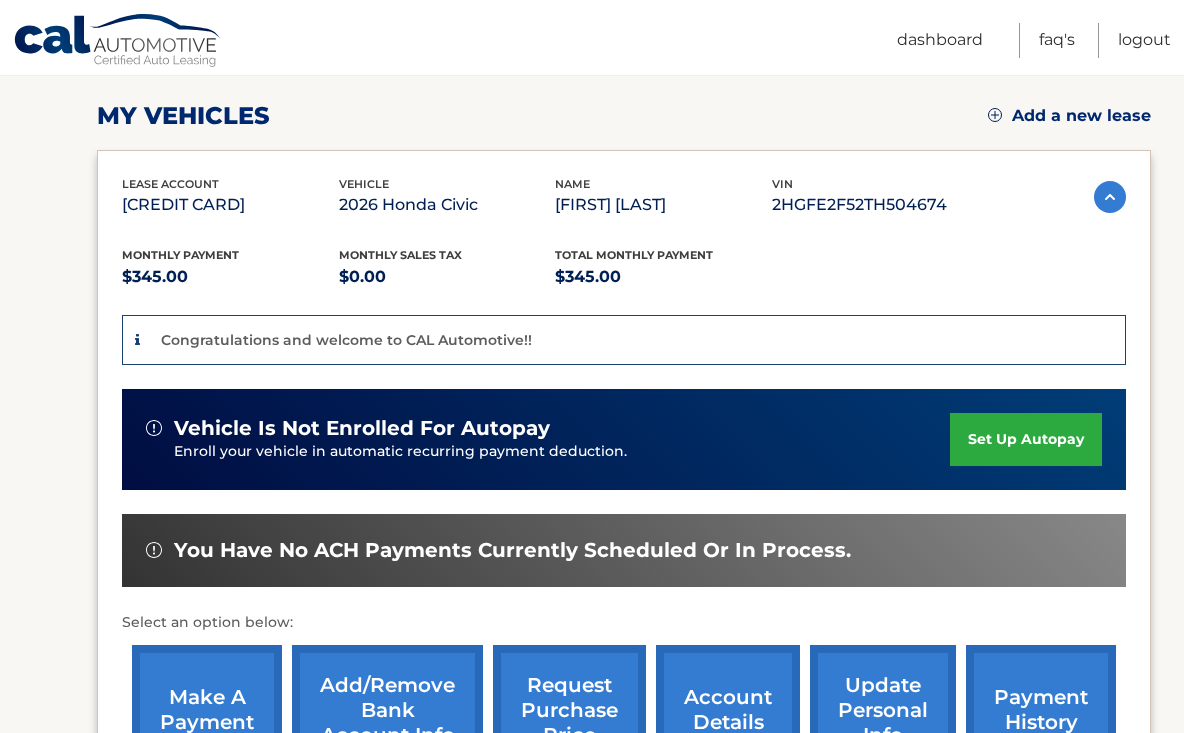 click on "set up autopay" at bounding box center [1026, 439] 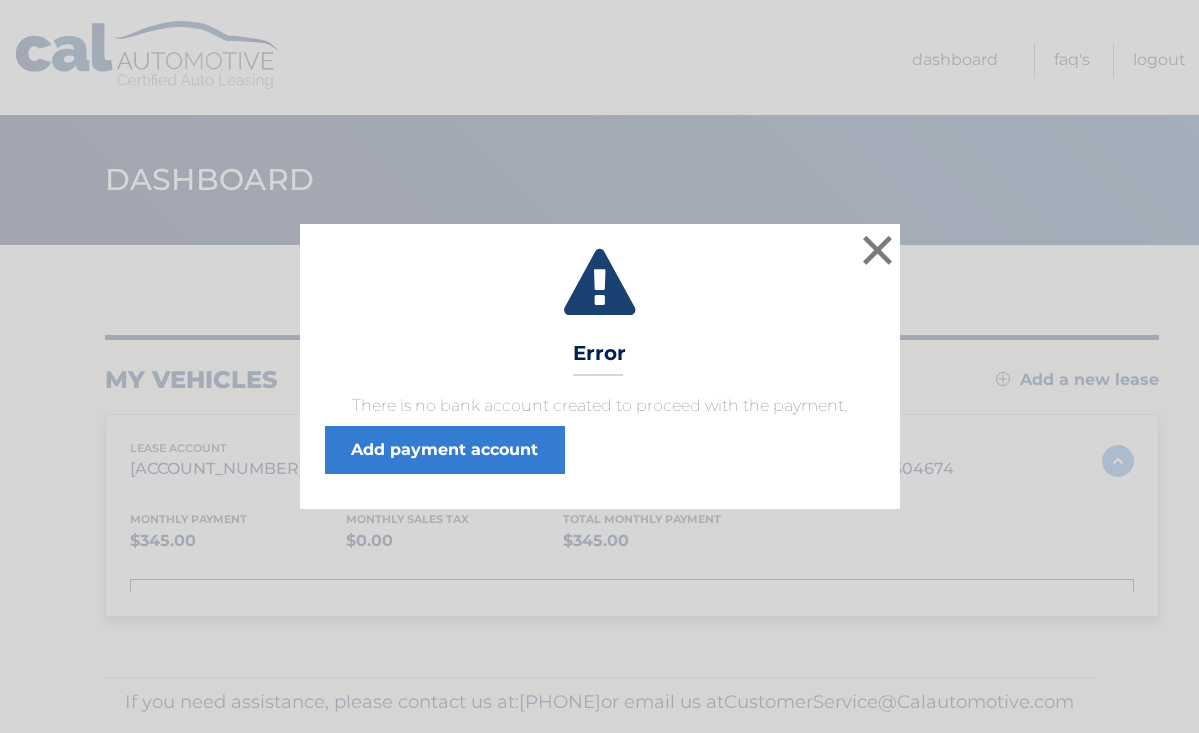 scroll, scrollTop: 0, scrollLeft: 0, axis: both 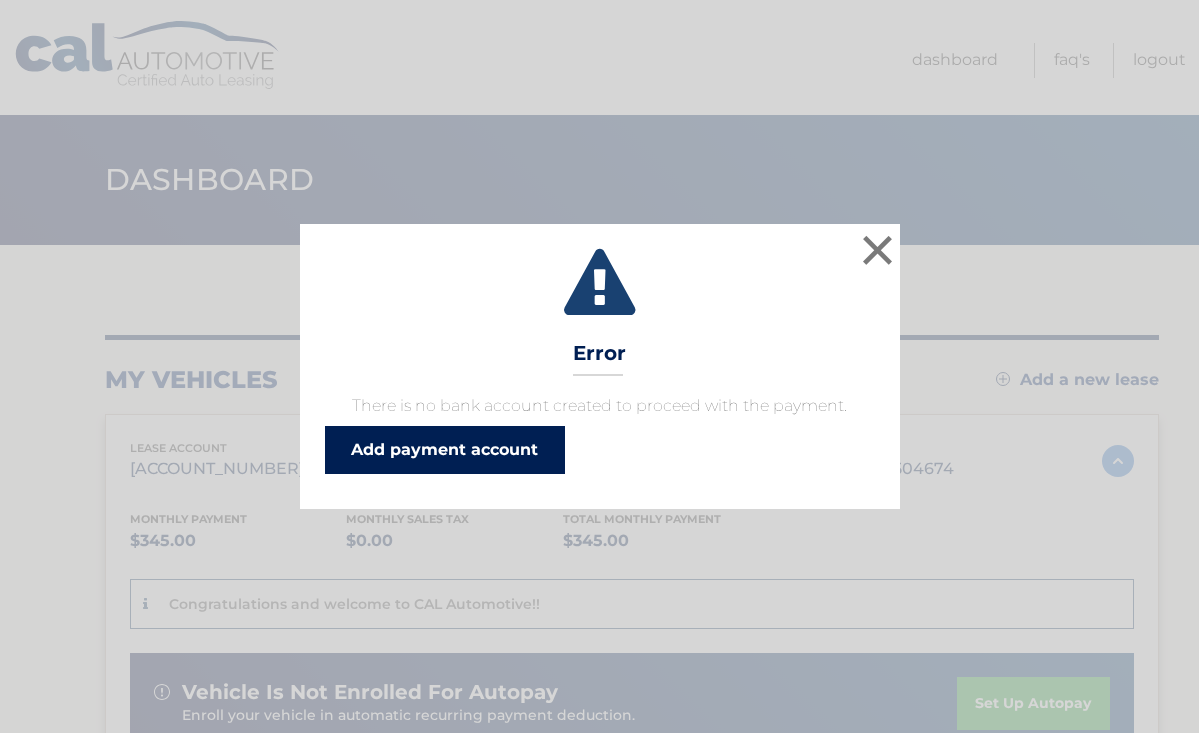 click on "Add payment account" at bounding box center (445, 450) 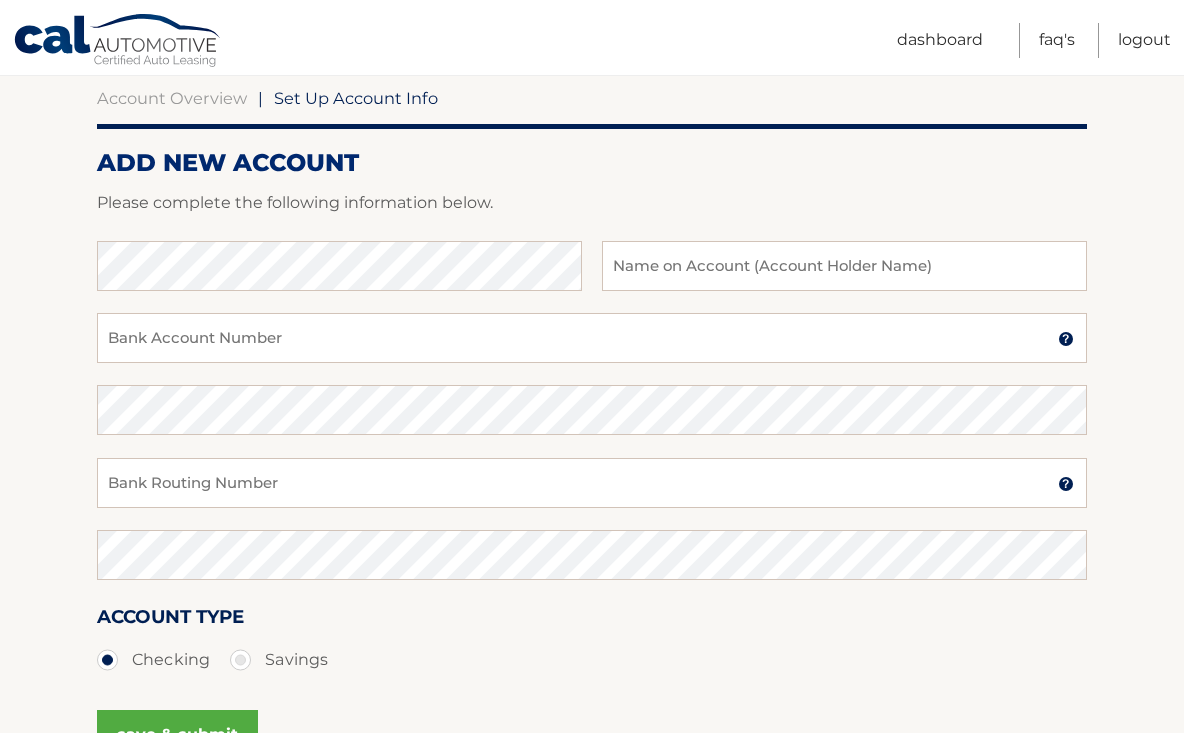 scroll, scrollTop: 204, scrollLeft: 0, axis: vertical 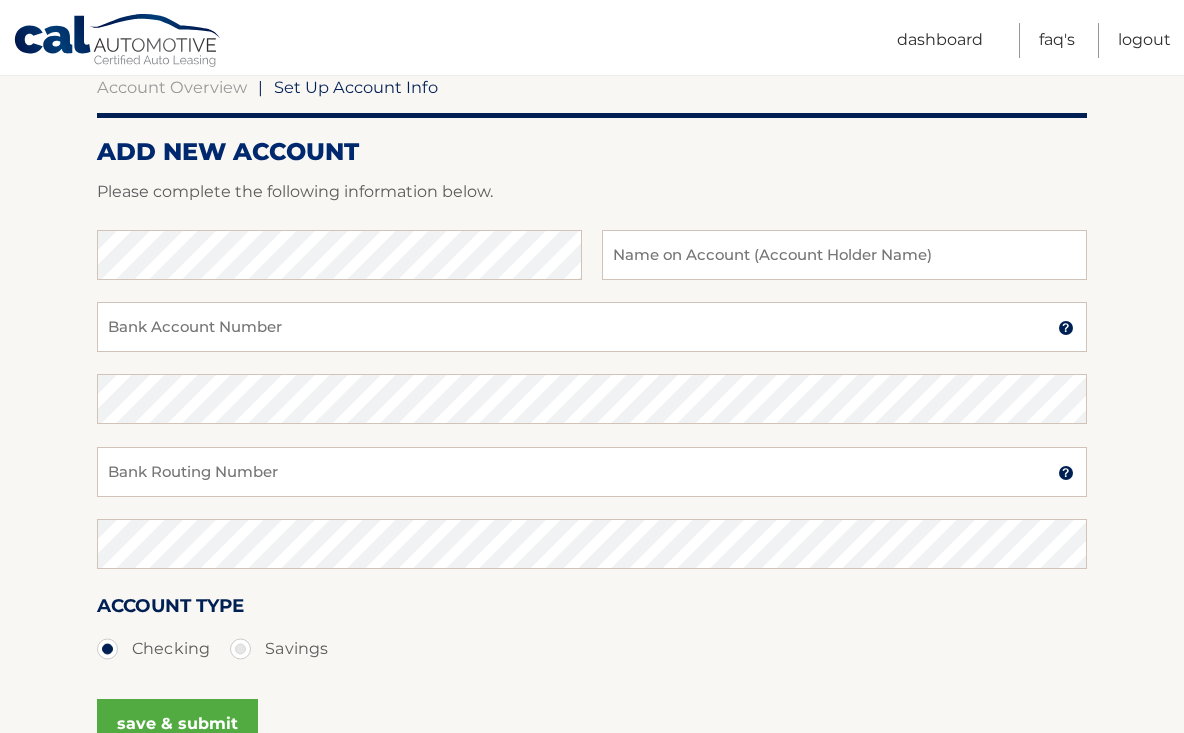 click on "Savings" at bounding box center (279, 649) 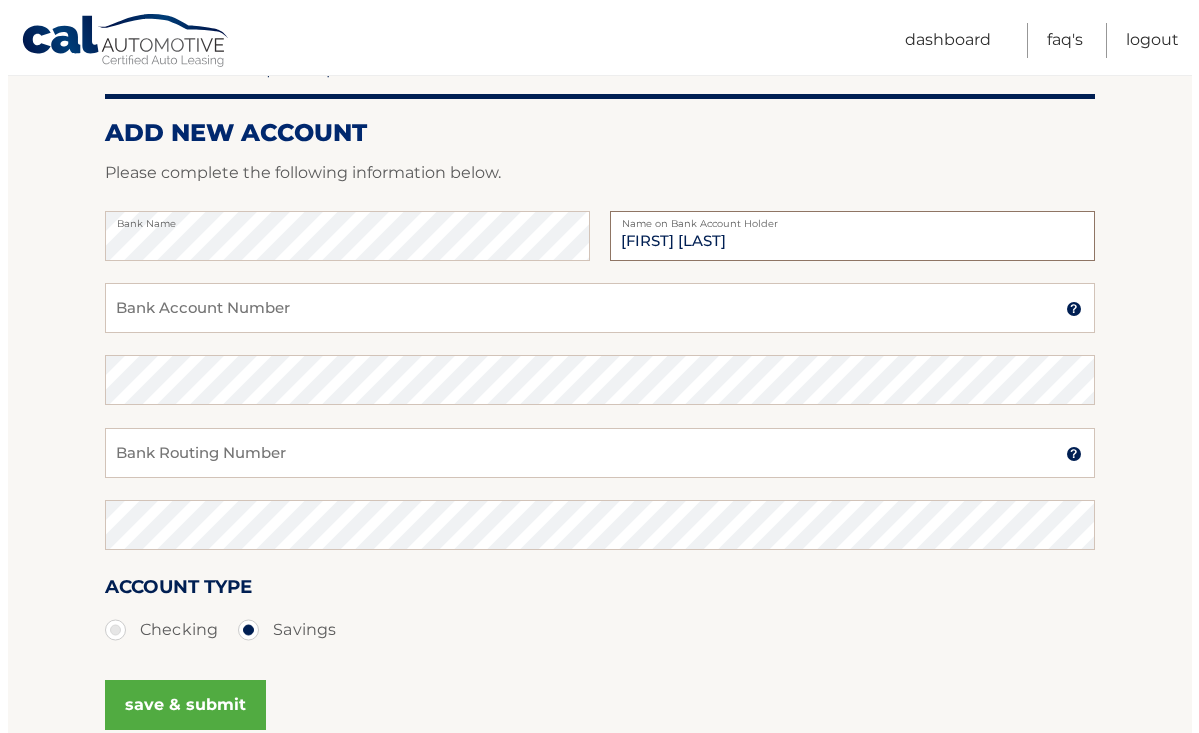 scroll, scrollTop: 233, scrollLeft: 0, axis: vertical 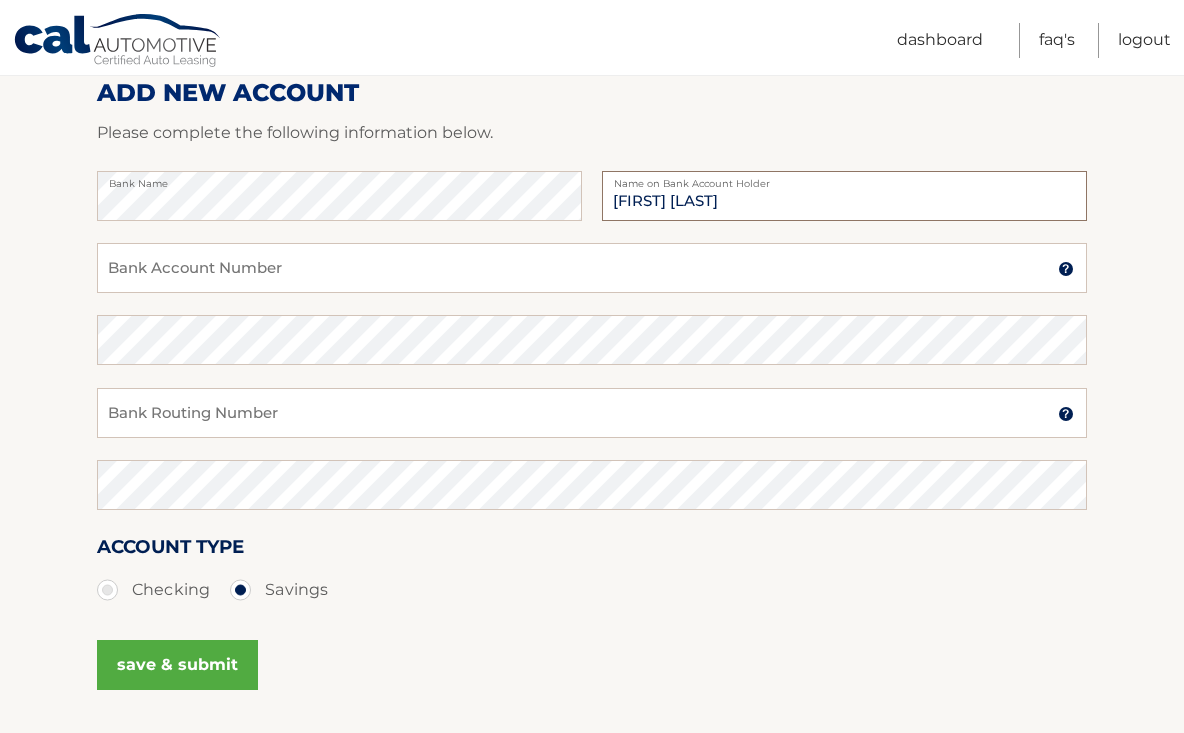 type on "Charlotte Konta" 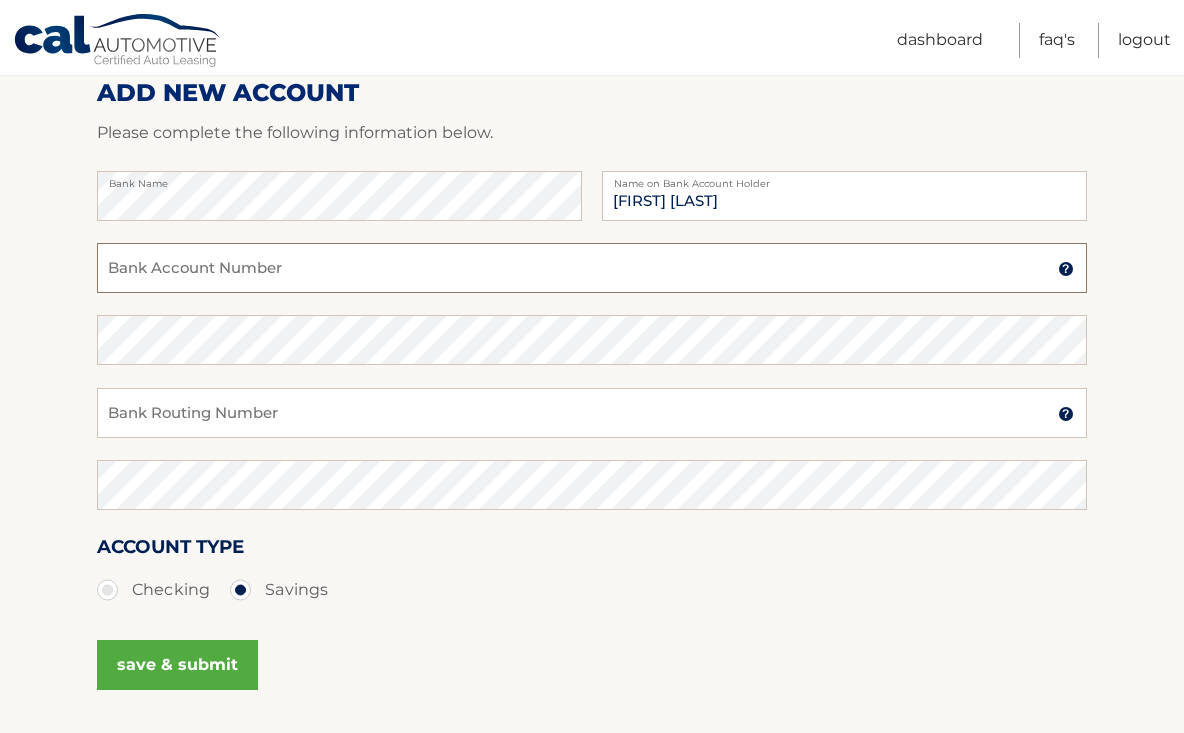 click on "Bank Account Number" at bounding box center (592, 268) 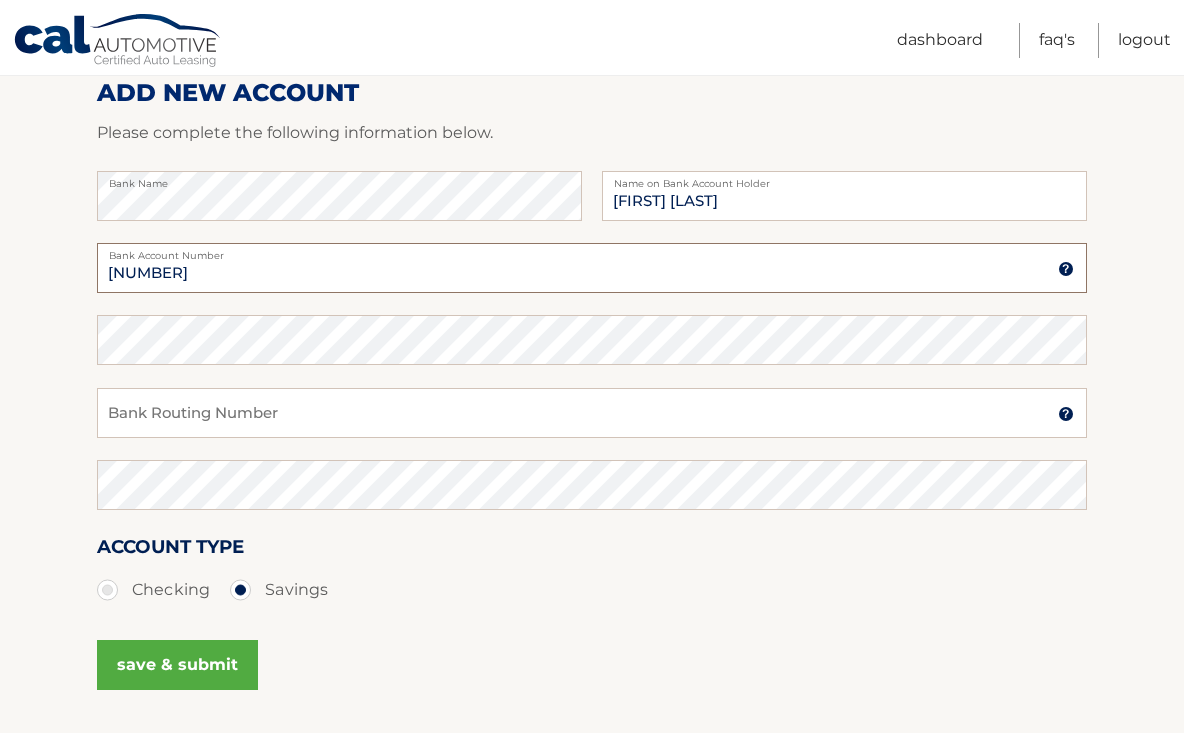 type on "381068862200" 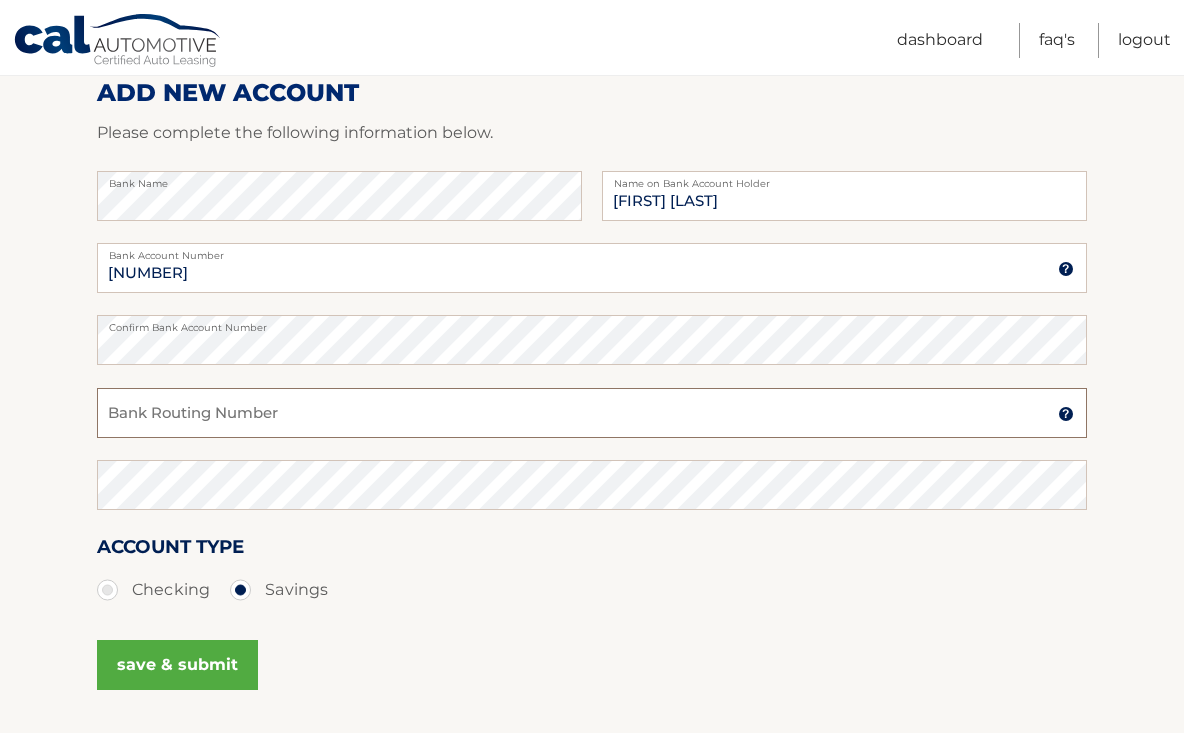 click on "Bank Routing Number" at bounding box center (592, 413) 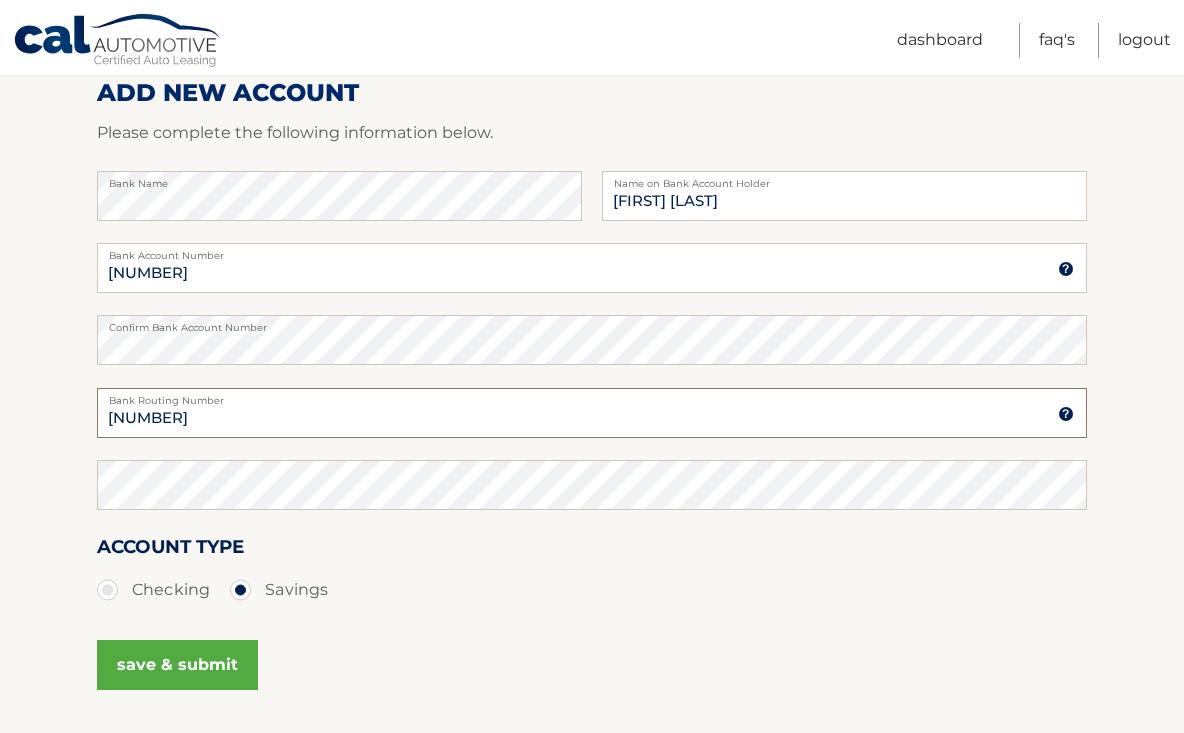 type on "021200339" 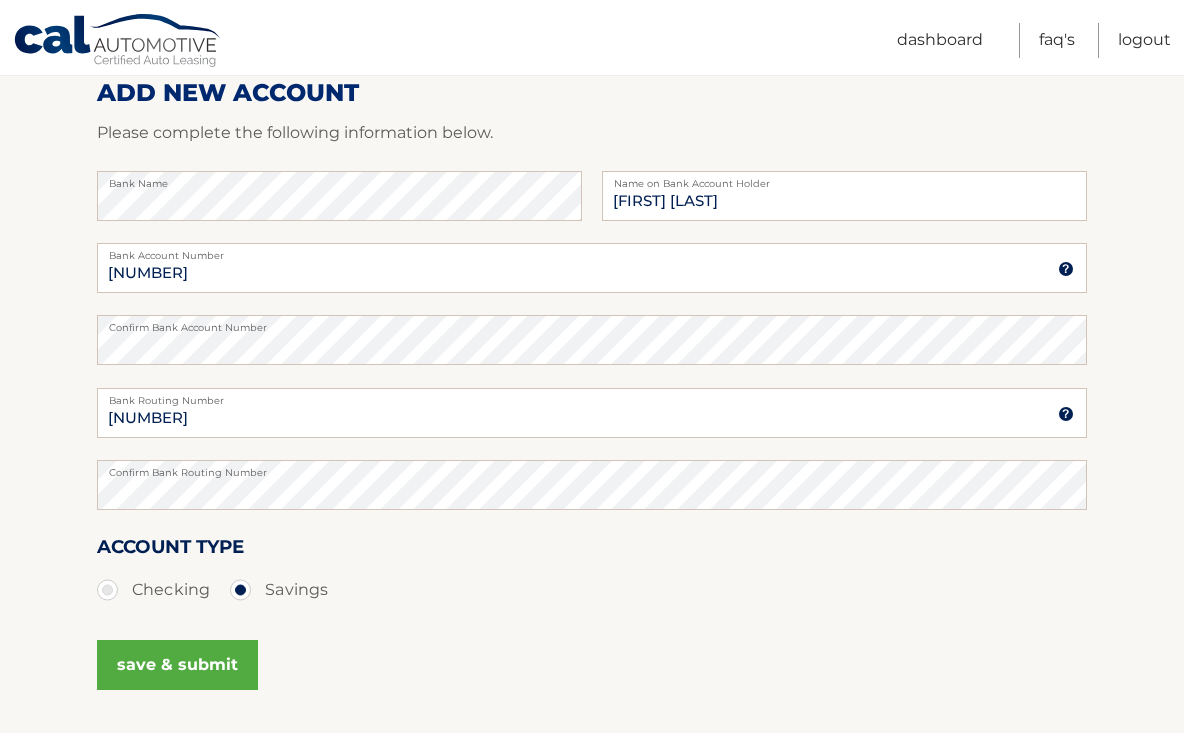 click on "save & submit" at bounding box center [177, 665] 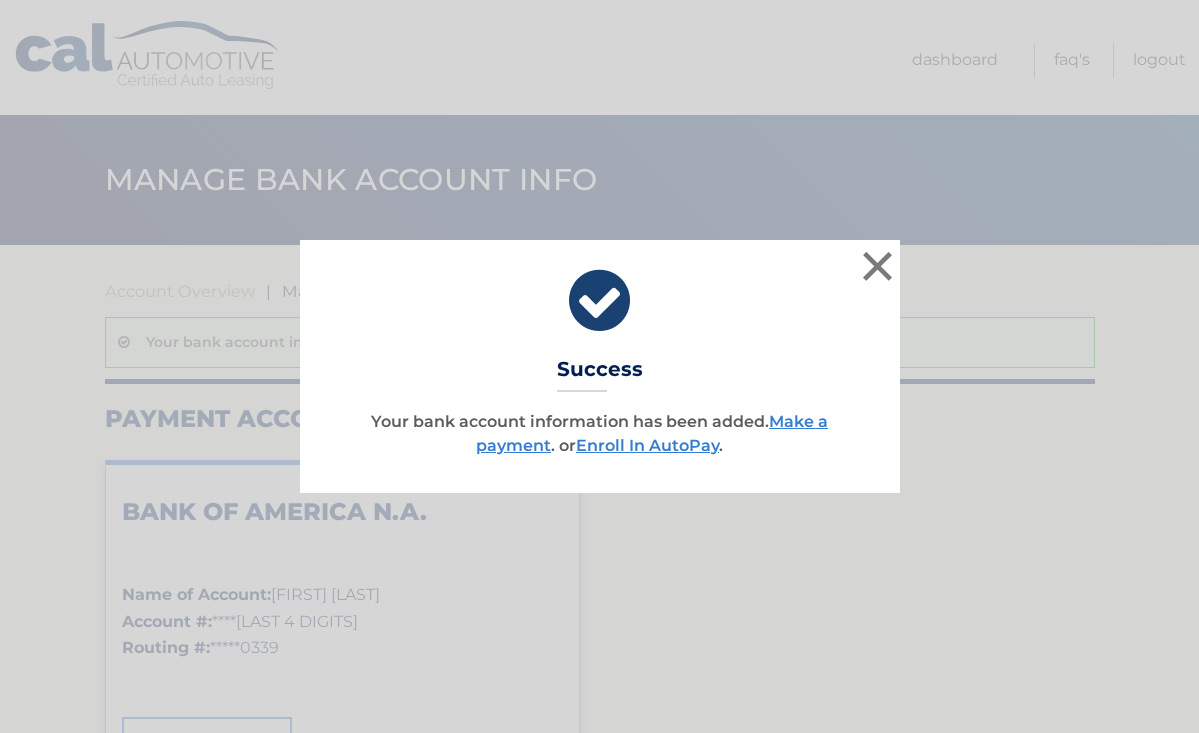 scroll, scrollTop: 0, scrollLeft: 0, axis: both 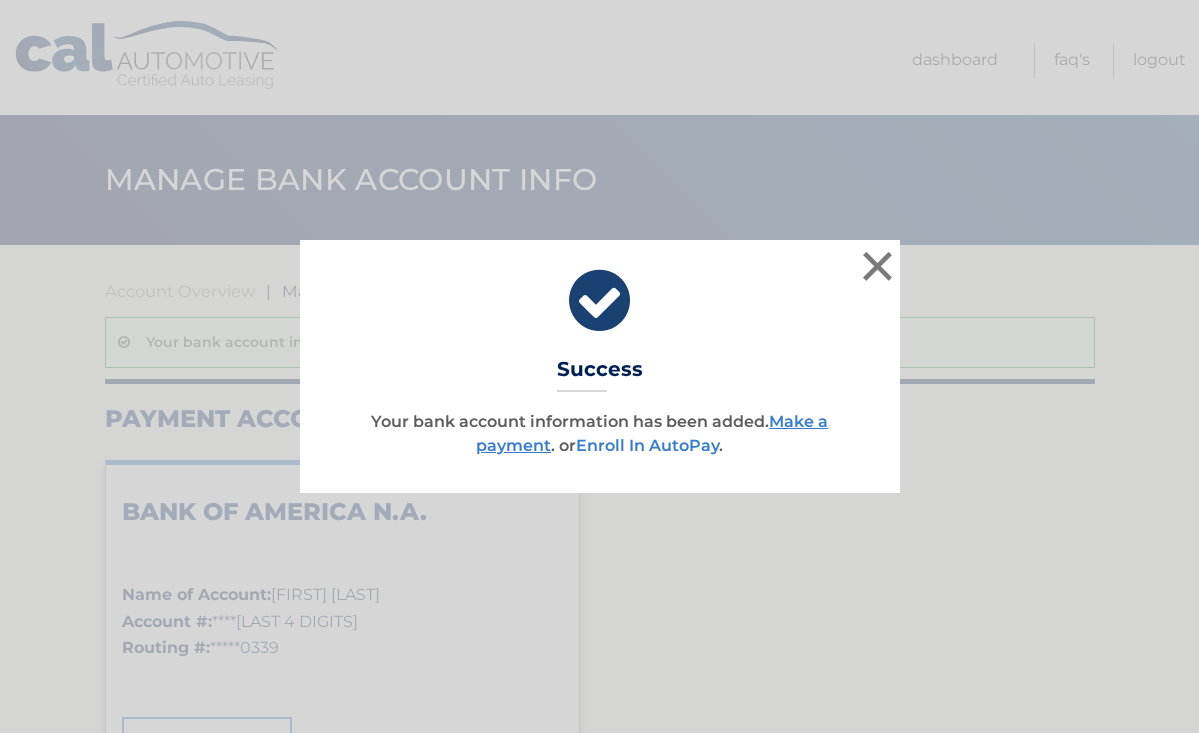 click on "Enroll In AutoPay" at bounding box center (647, 445) 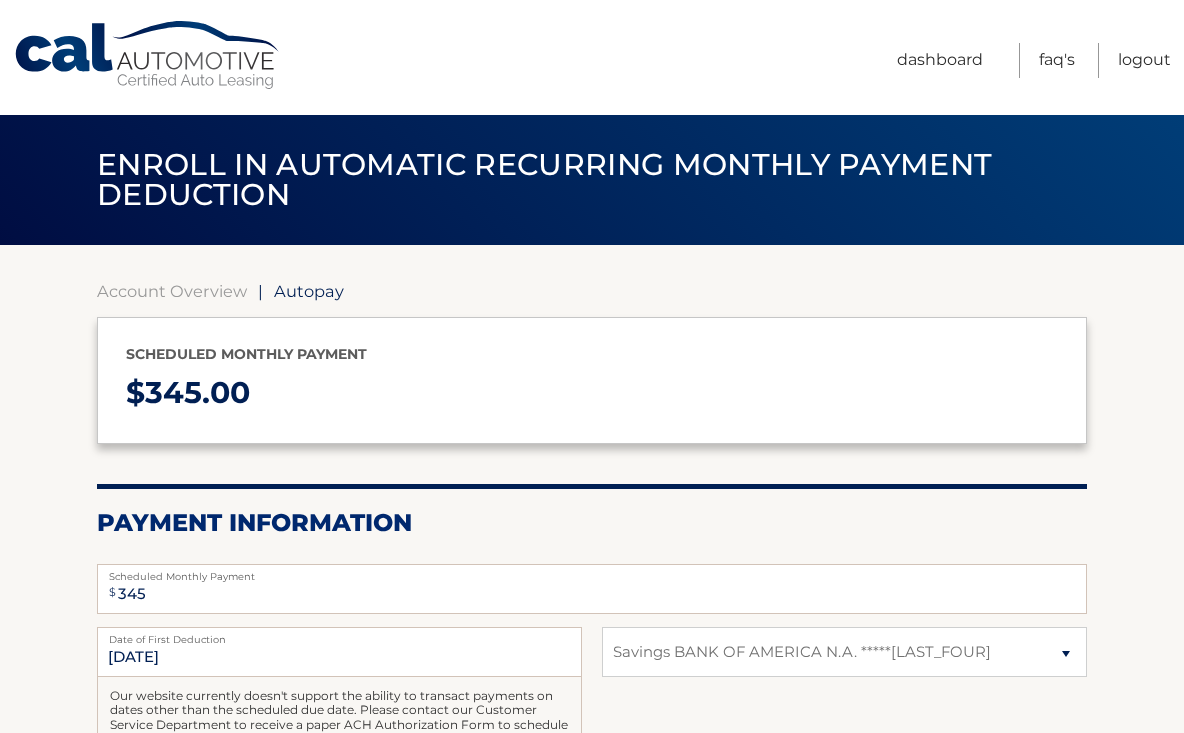 select on "ZGJlMWIzZGMtZWY4Mi00ZWVmLWJjZDYtOTIwOTg3ZGI3YTIy" 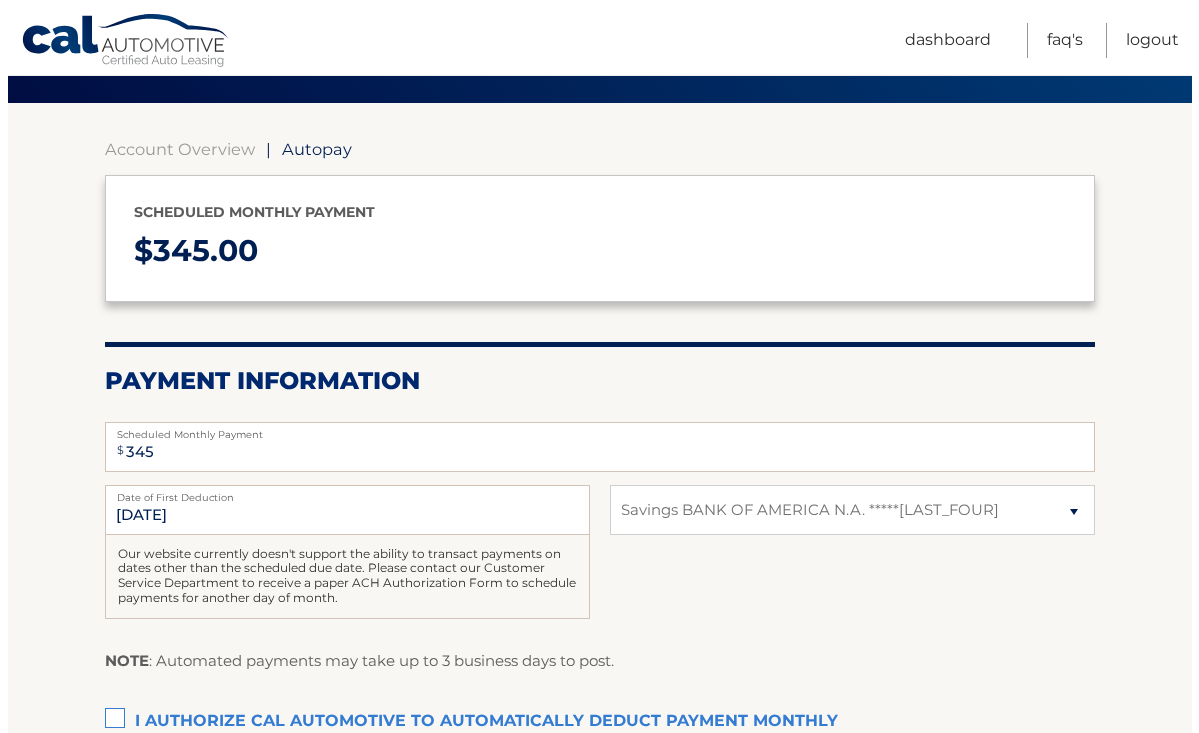 scroll, scrollTop: 410, scrollLeft: 0, axis: vertical 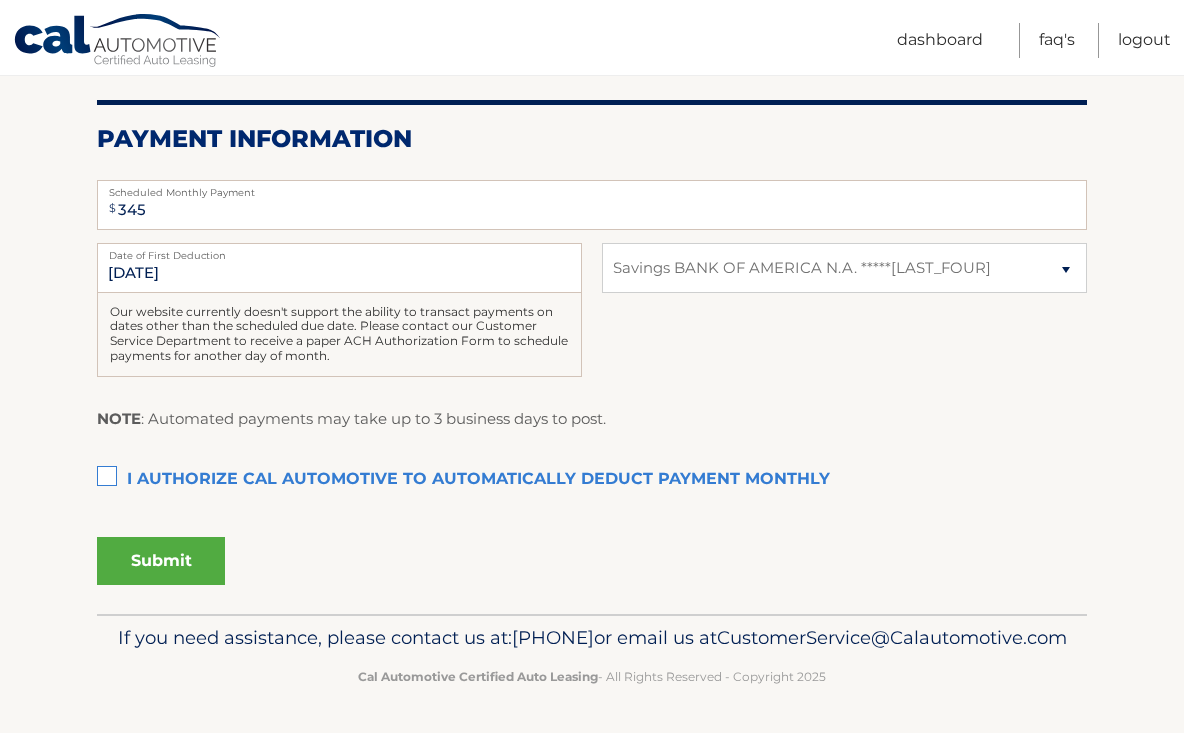 click on "I authorize cal automotive to automatically deduct payment monthly
This checkbox must be checked" at bounding box center (592, 480) 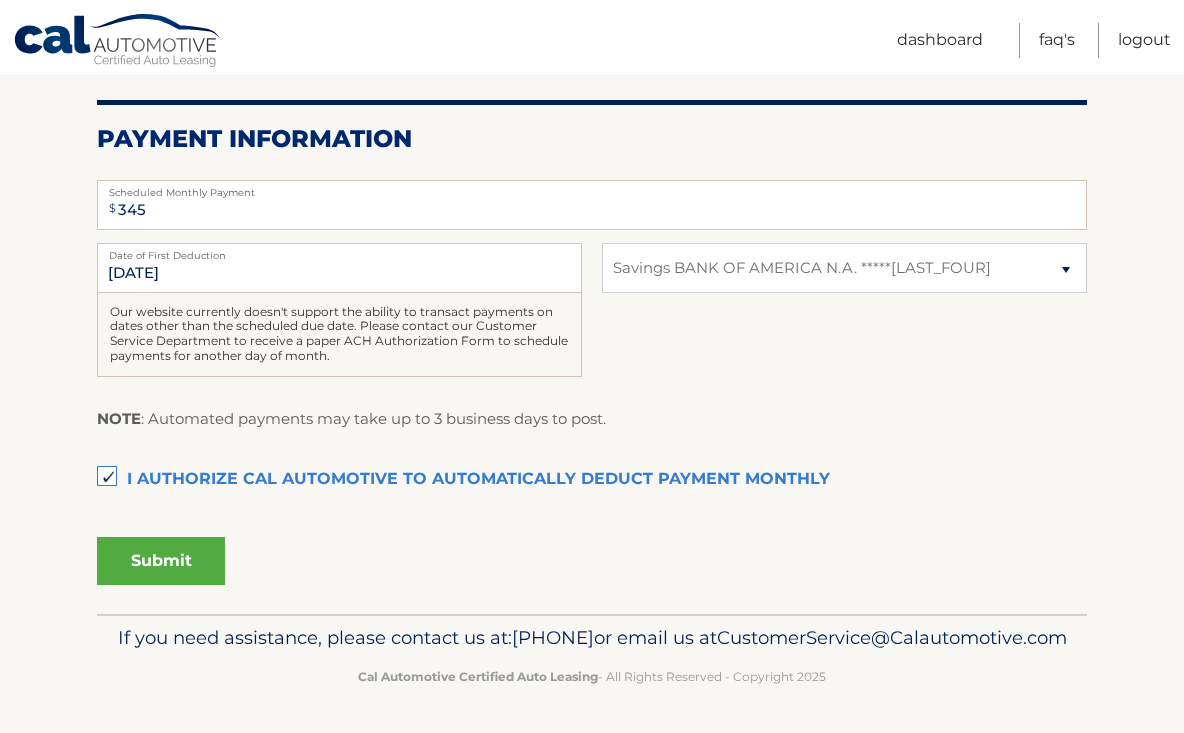 click on "Submit" at bounding box center [161, 561] 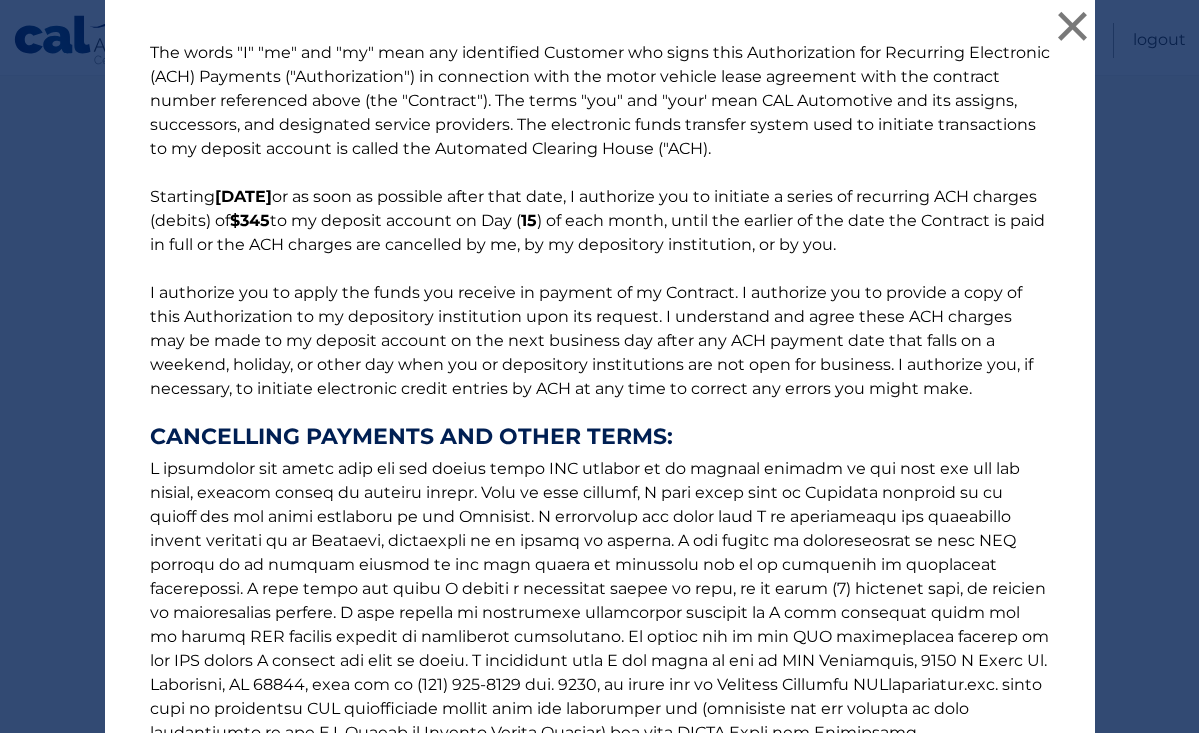 scroll, scrollTop: 236, scrollLeft: 0, axis: vertical 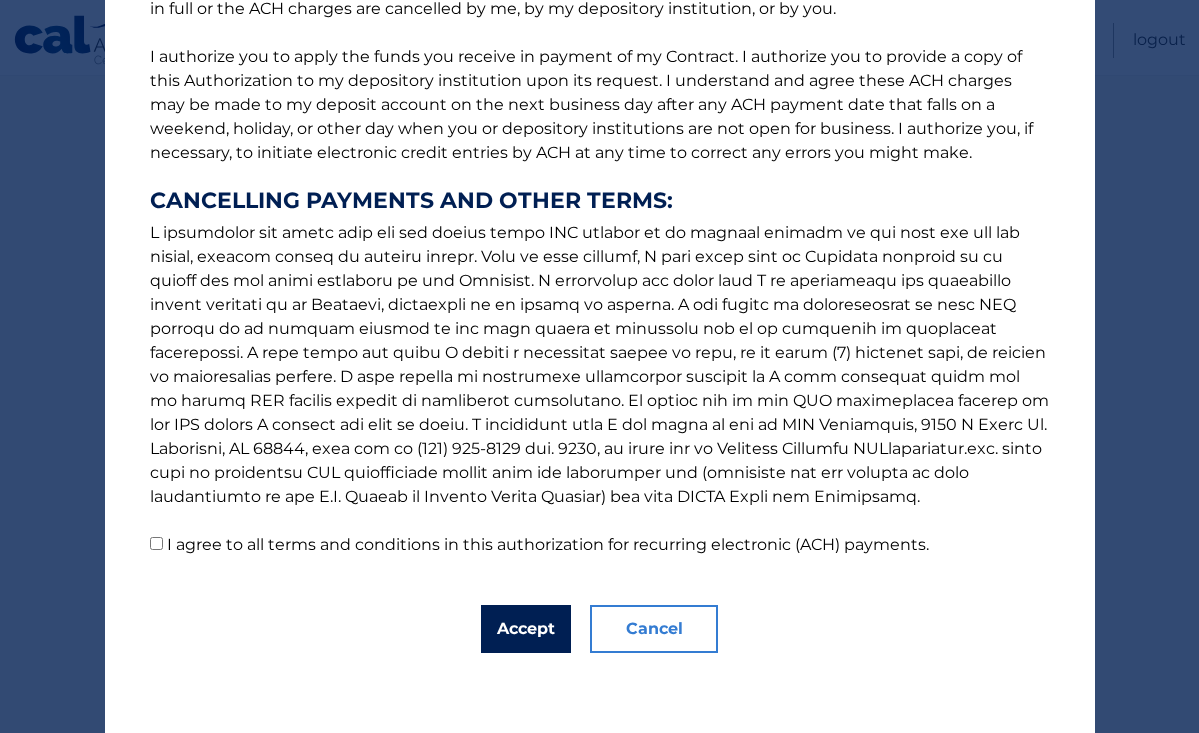 click on "Accept" at bounding box center [526, 629] 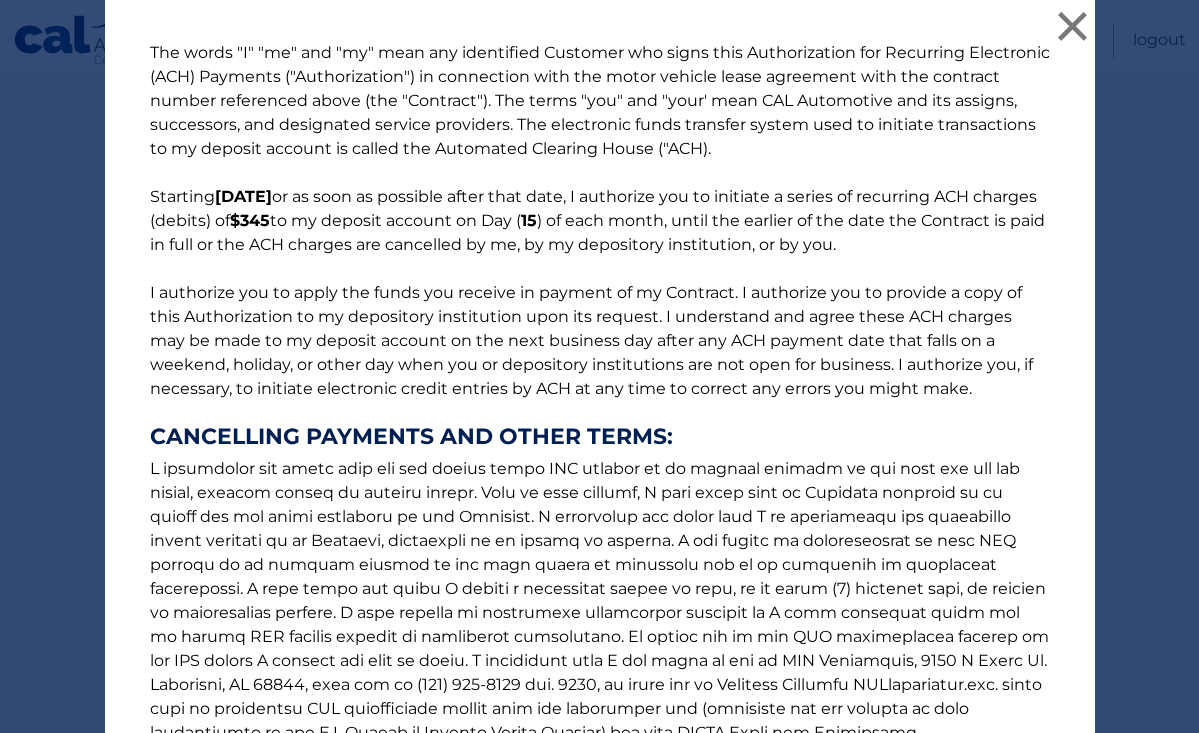 scroll, scrollTop: 283, scrollLeft: 0, axis: vertical 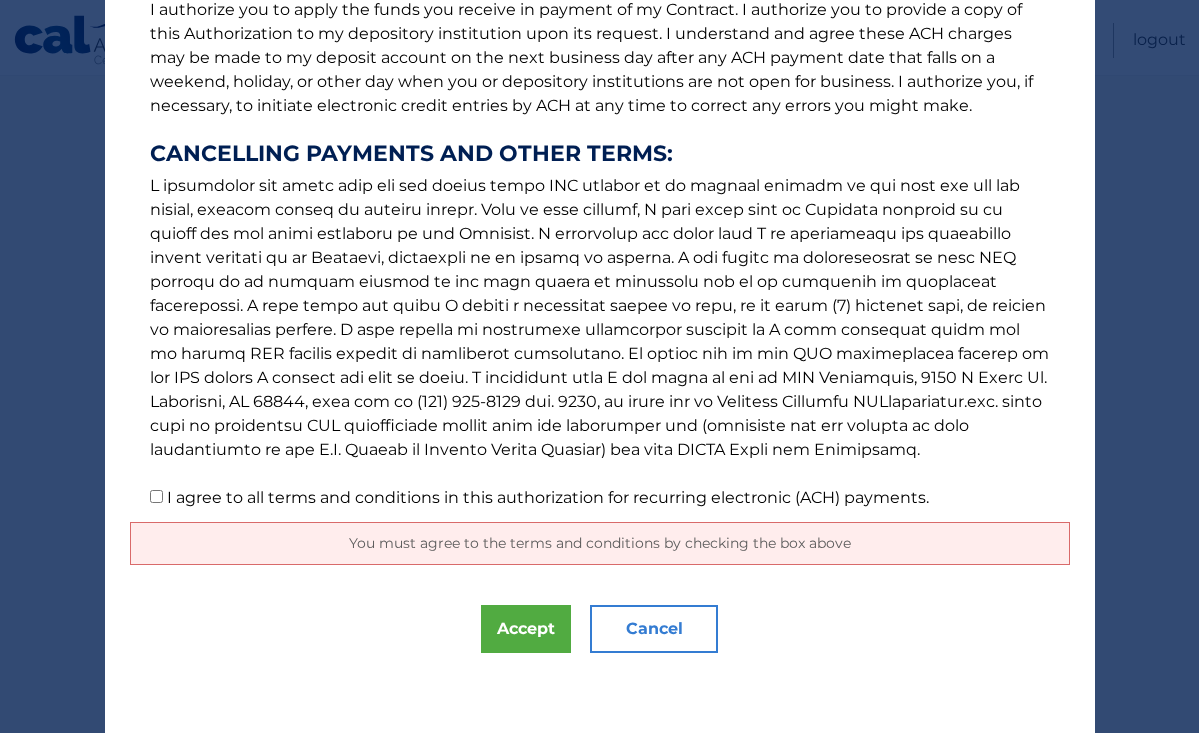 click on "I agree to all terms and conditions in this authorization for recurring electronic (ACH) payments." at bounding box center (156, 496) 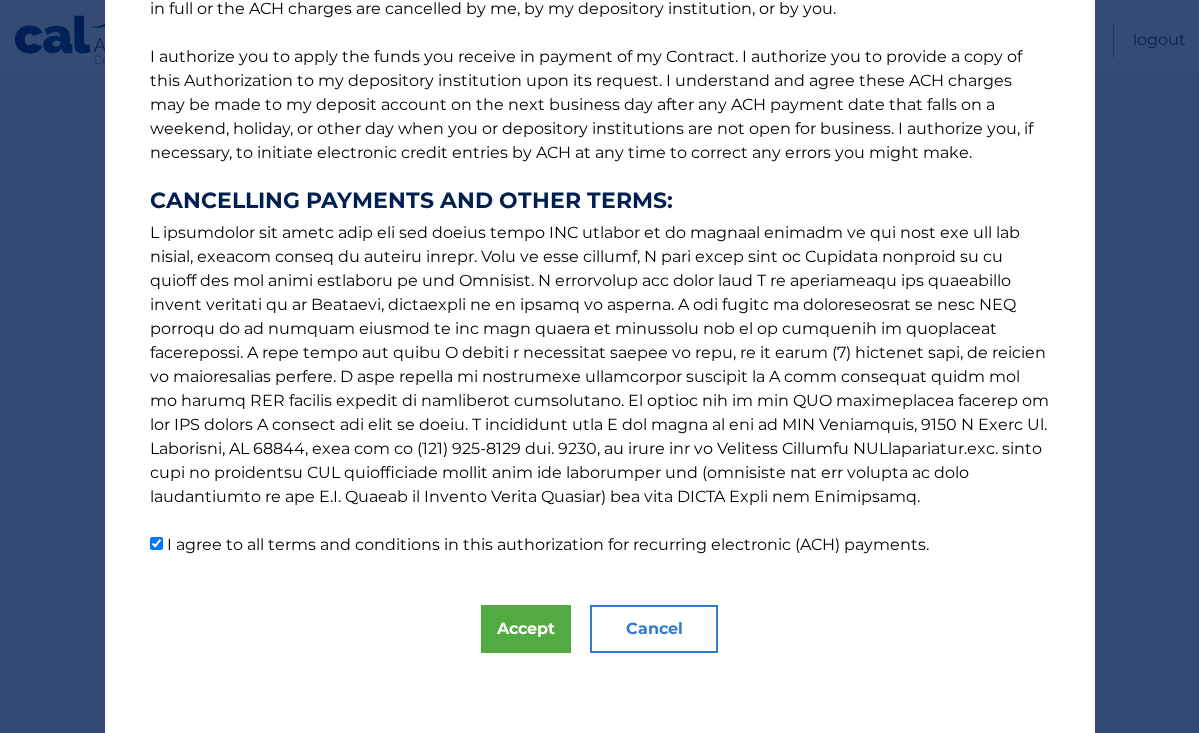 scroll, scrollTop: 236, scrollLeft: 0, axis: vertical 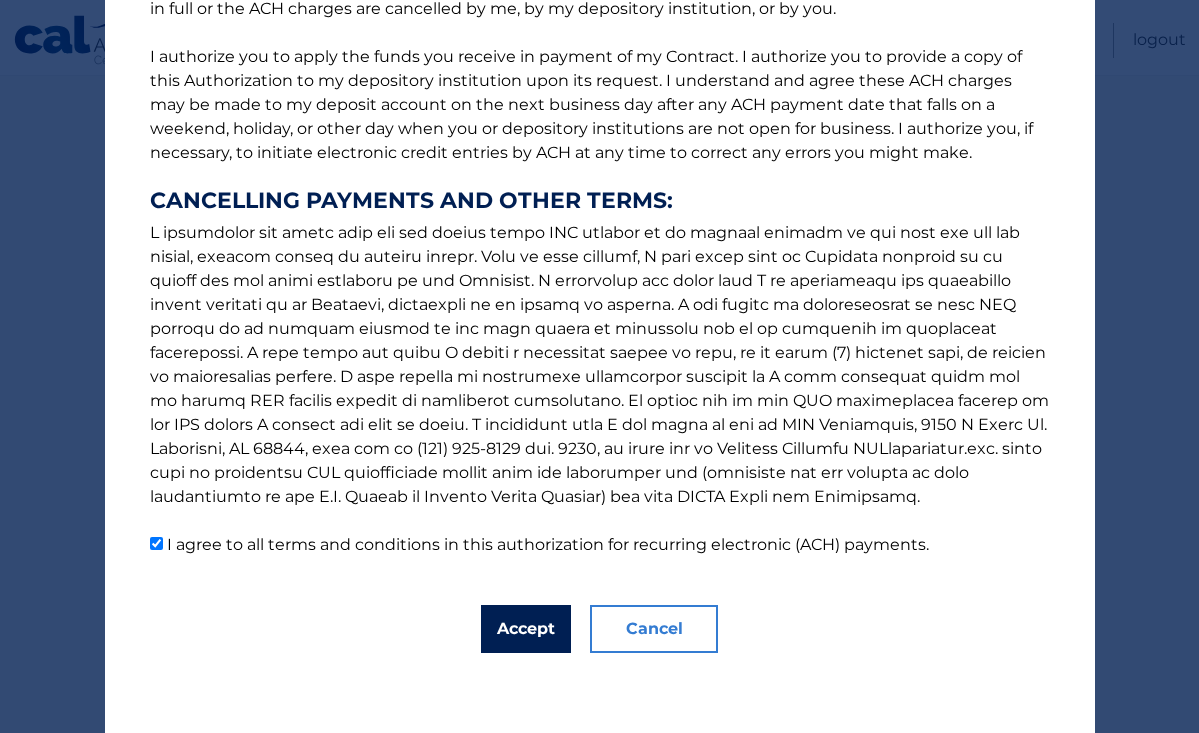 click on "Accept" at bounding box center [526, 629] 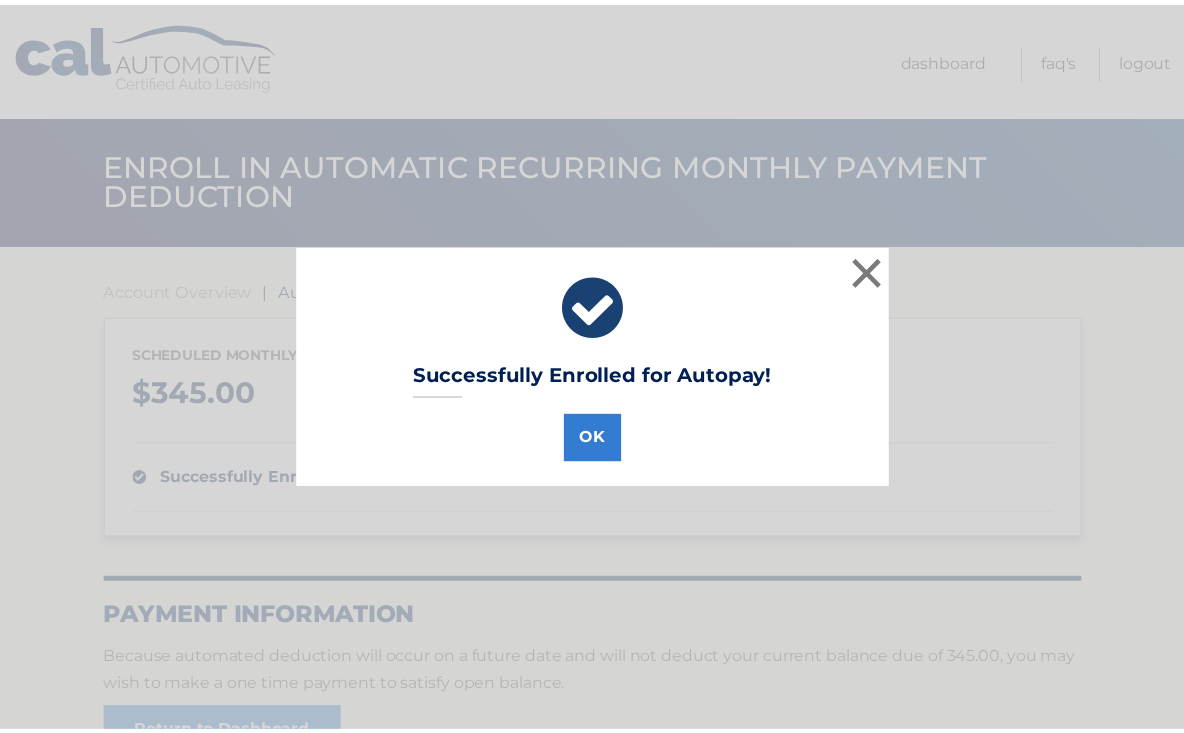 scroll, scrollTop: 0, scrollLeft: 0, axis: both 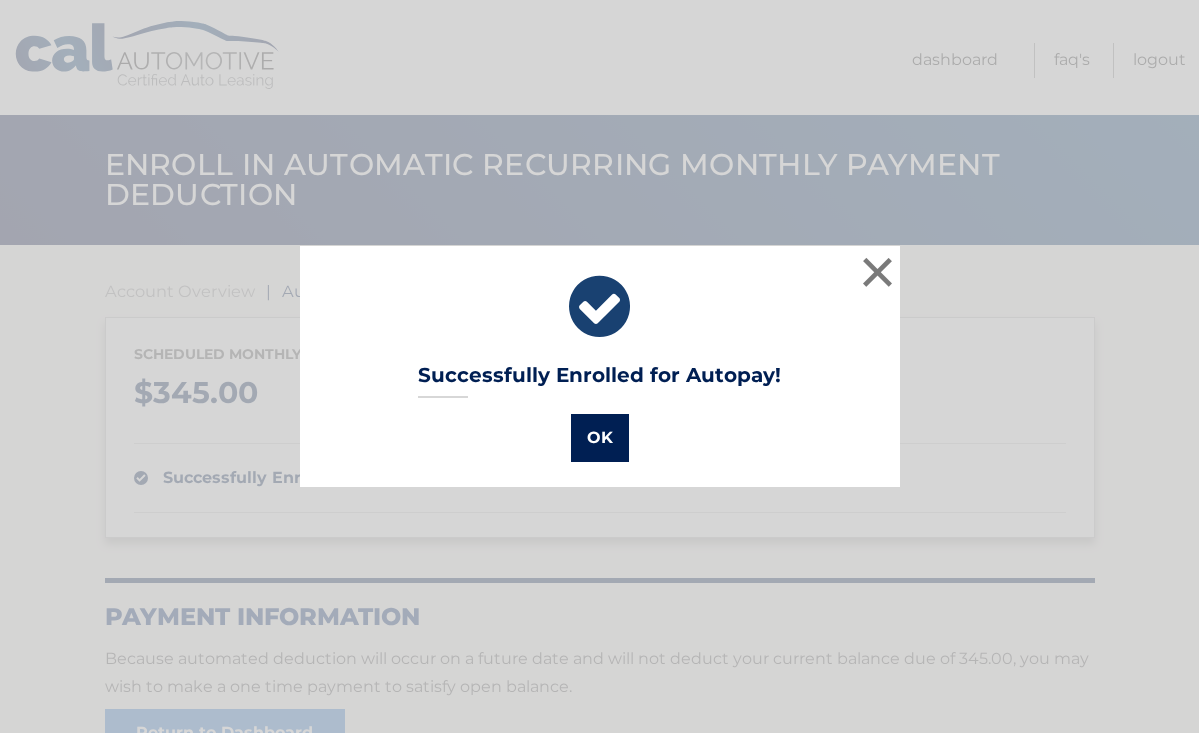 click on "OK" at bounding box center (600, 438) 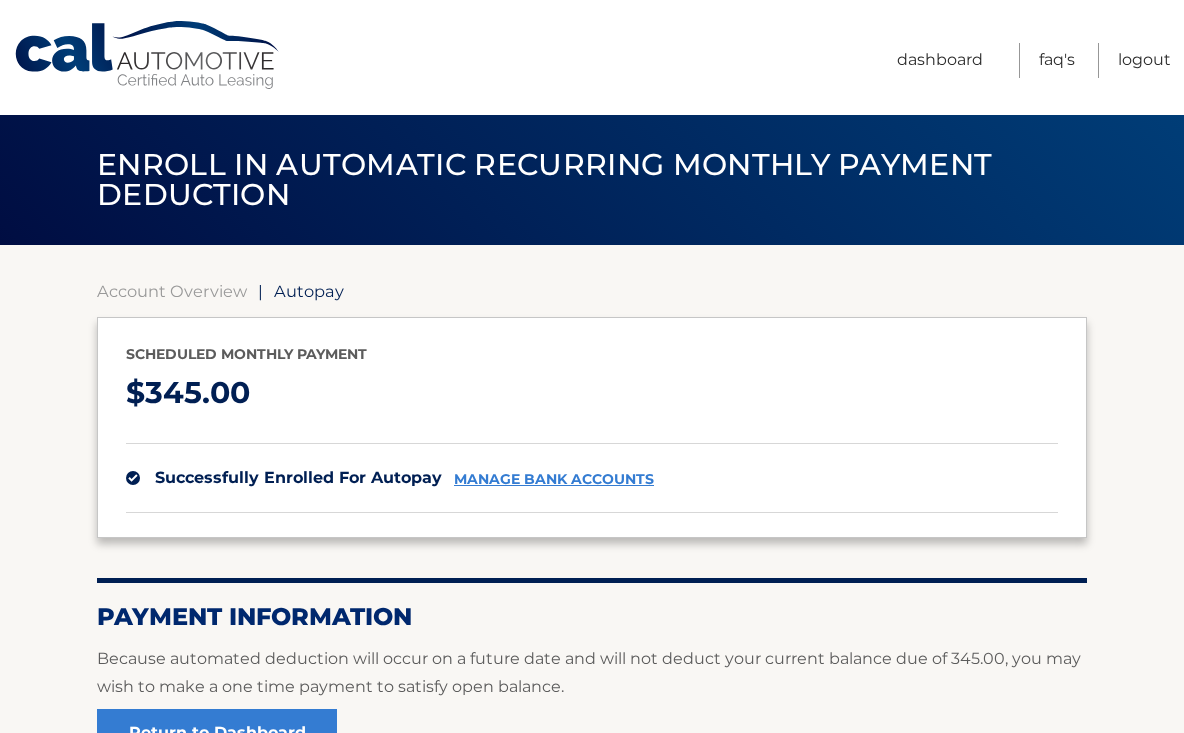 scroll, scrollTop: 115, scrollLeft: 0, axis: vertical 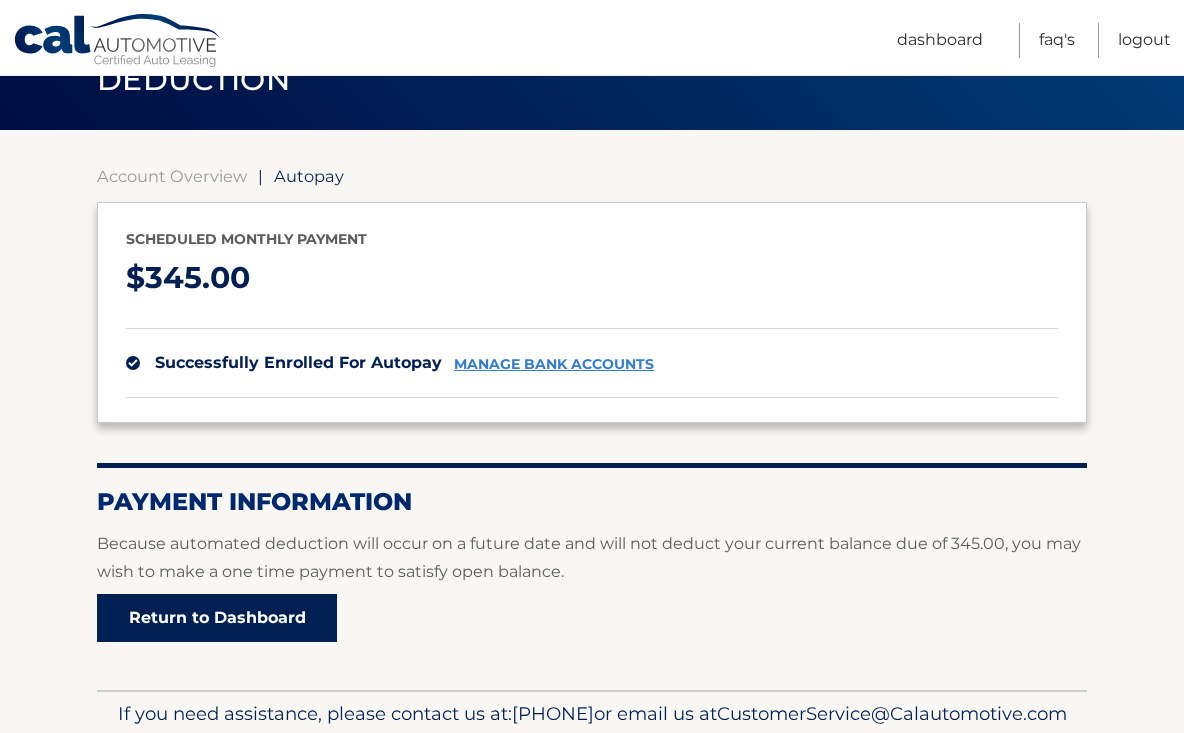 click on "Return to Dashboard" at bounding box center [217, 618] 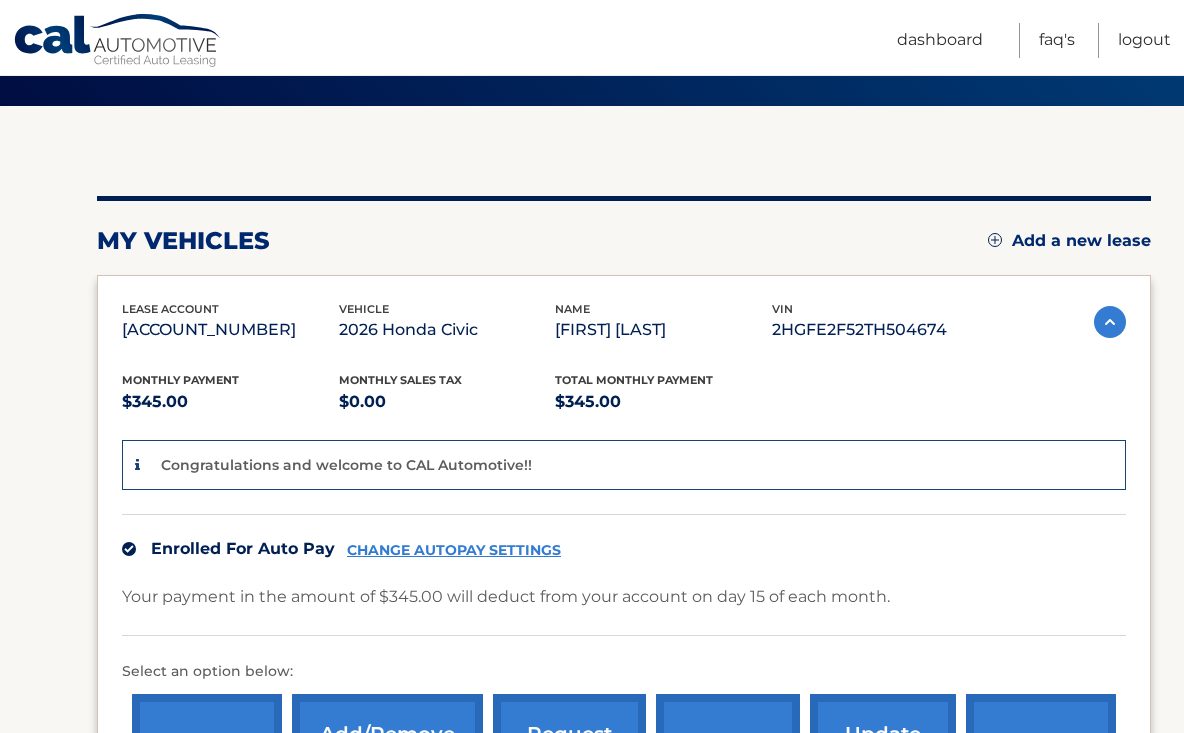scroll, scrollTop: 317, scrollLeft: 0, axis: vertical 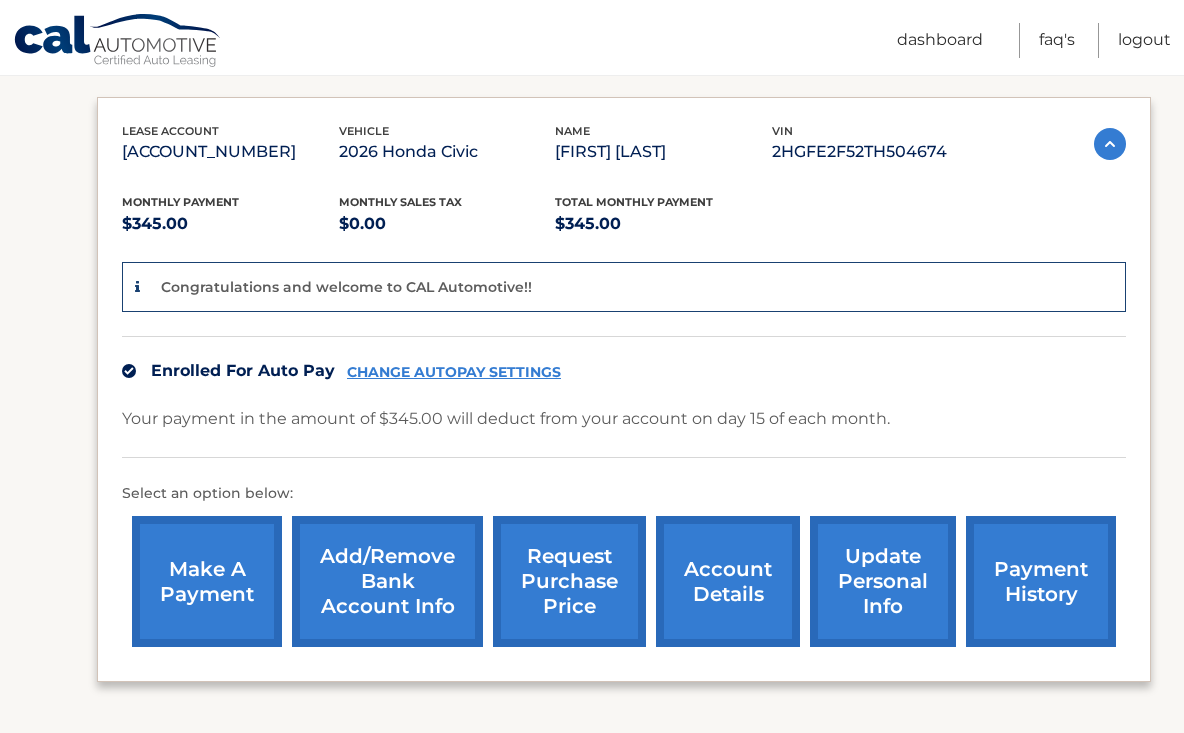 click on "request purchase price" at bounding box center [569, 581] 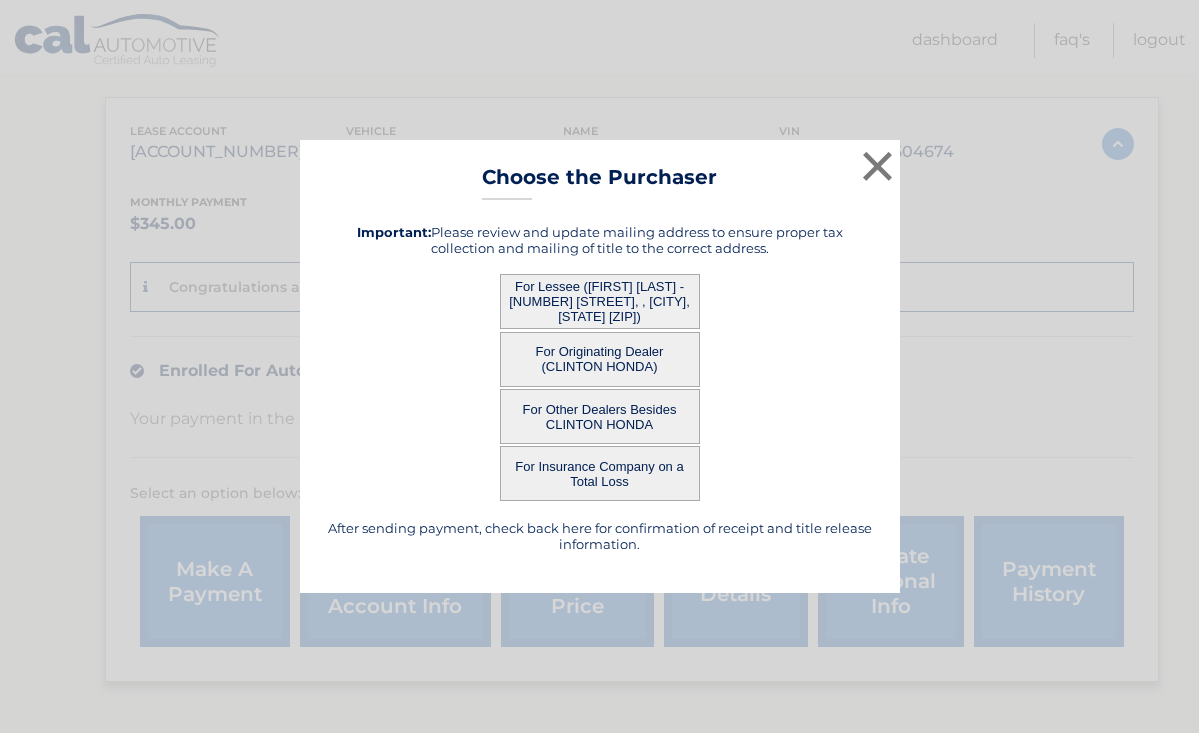 click on "For Lessee ([FIRST] [LAST] - [NUMBER] [STREET], , [CITY], [STATE] [ZIP])" at bounding box center (600, 301) 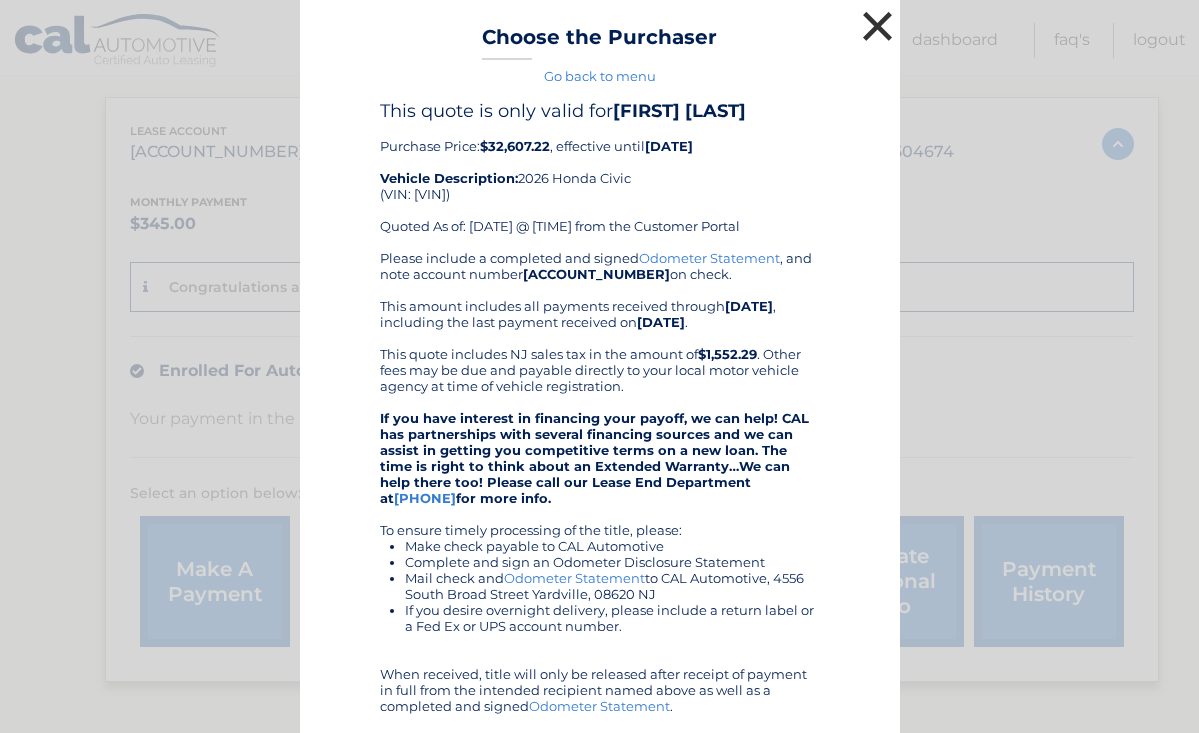 click on "×" at bounding box center [878, 26] 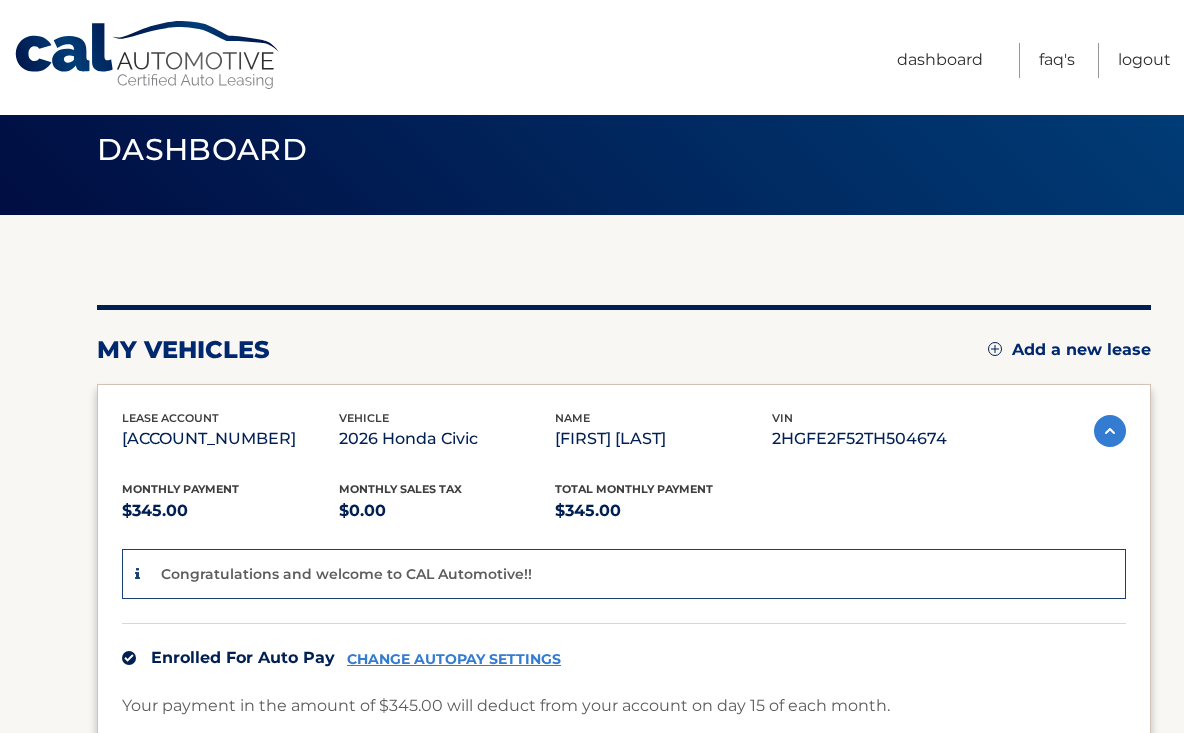 scroll, scrollTop: 0, scrollLeft: 0, axis: both 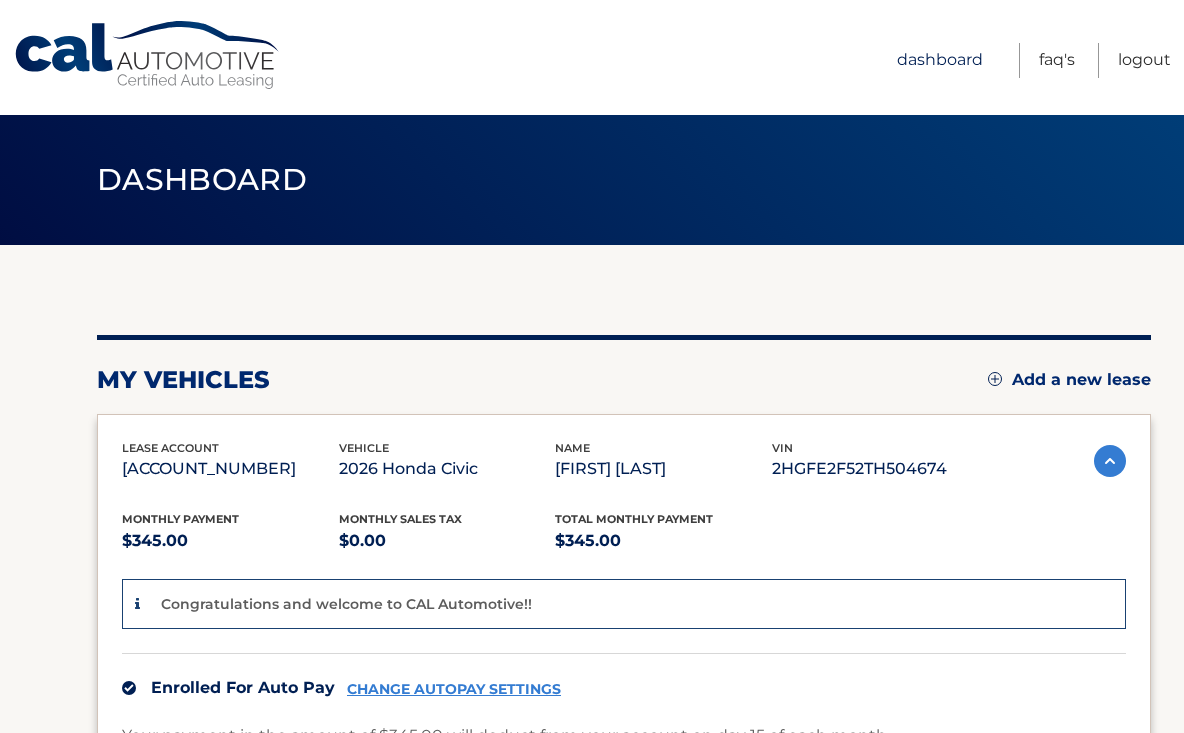 click on "Dashboard" at bounding box center [940, 60] 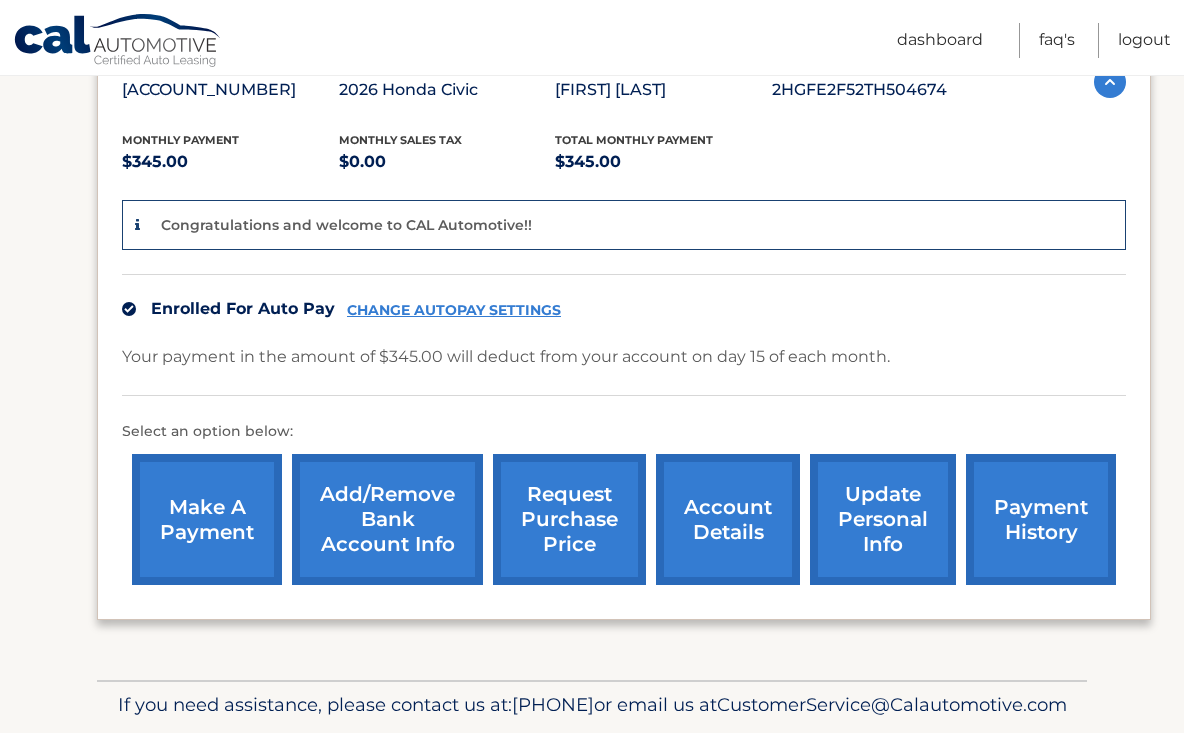 scroll, scrollTop: 473, scrollLeft: 0, axis: vertical 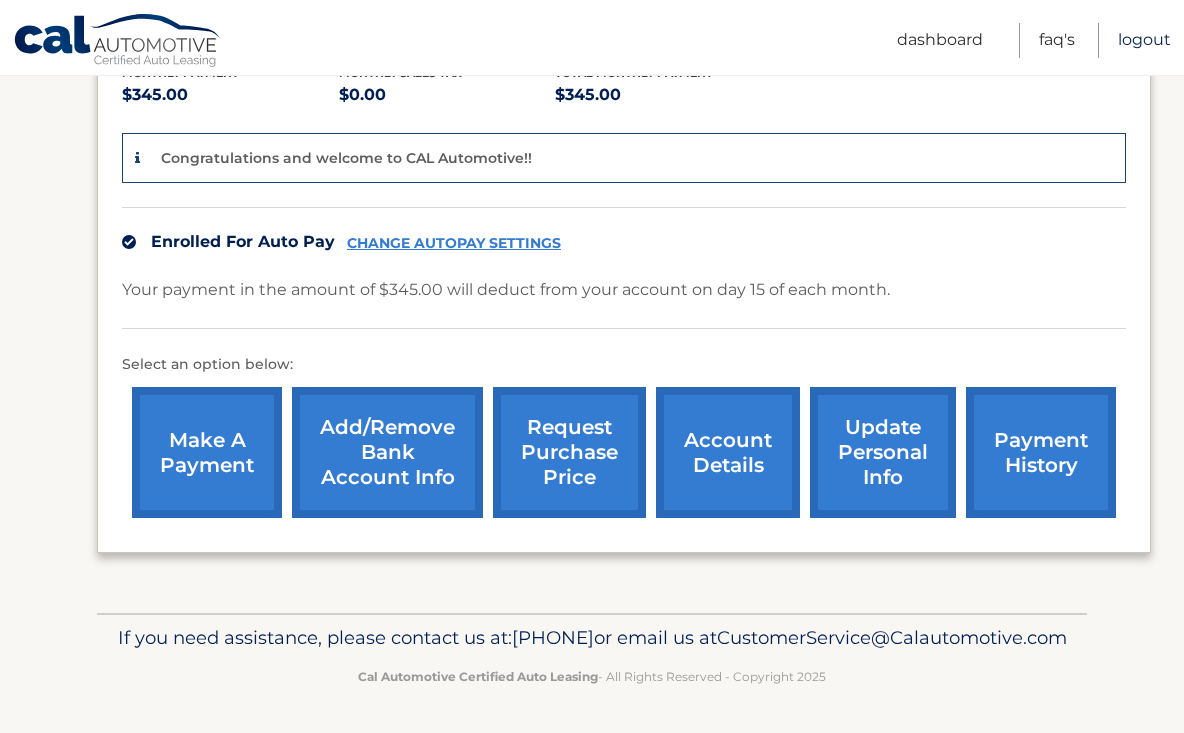 click on "Logout" at bounding box center [1144, 40] 